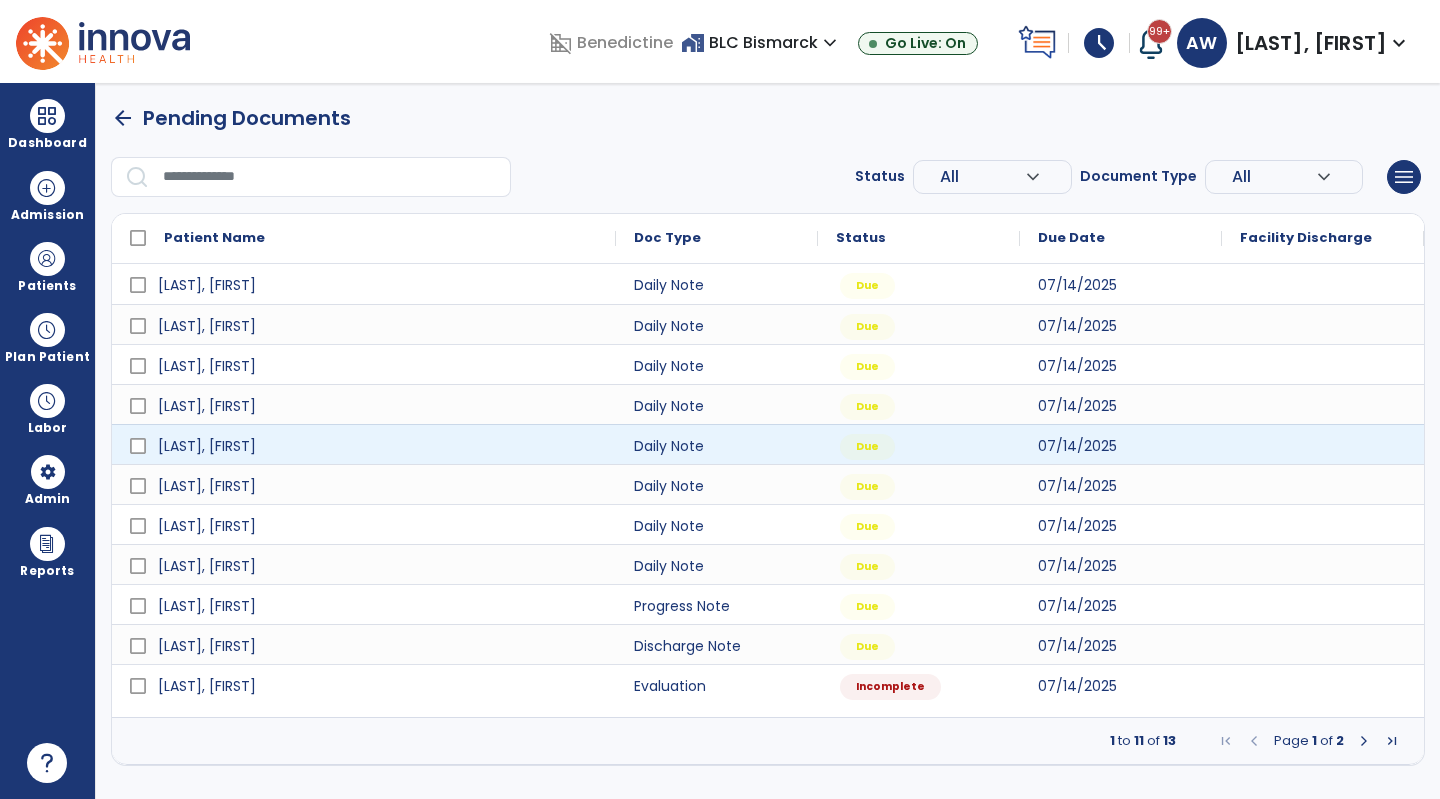 scroll, scrollTop: 0, scrollLeft: 0, axis: both 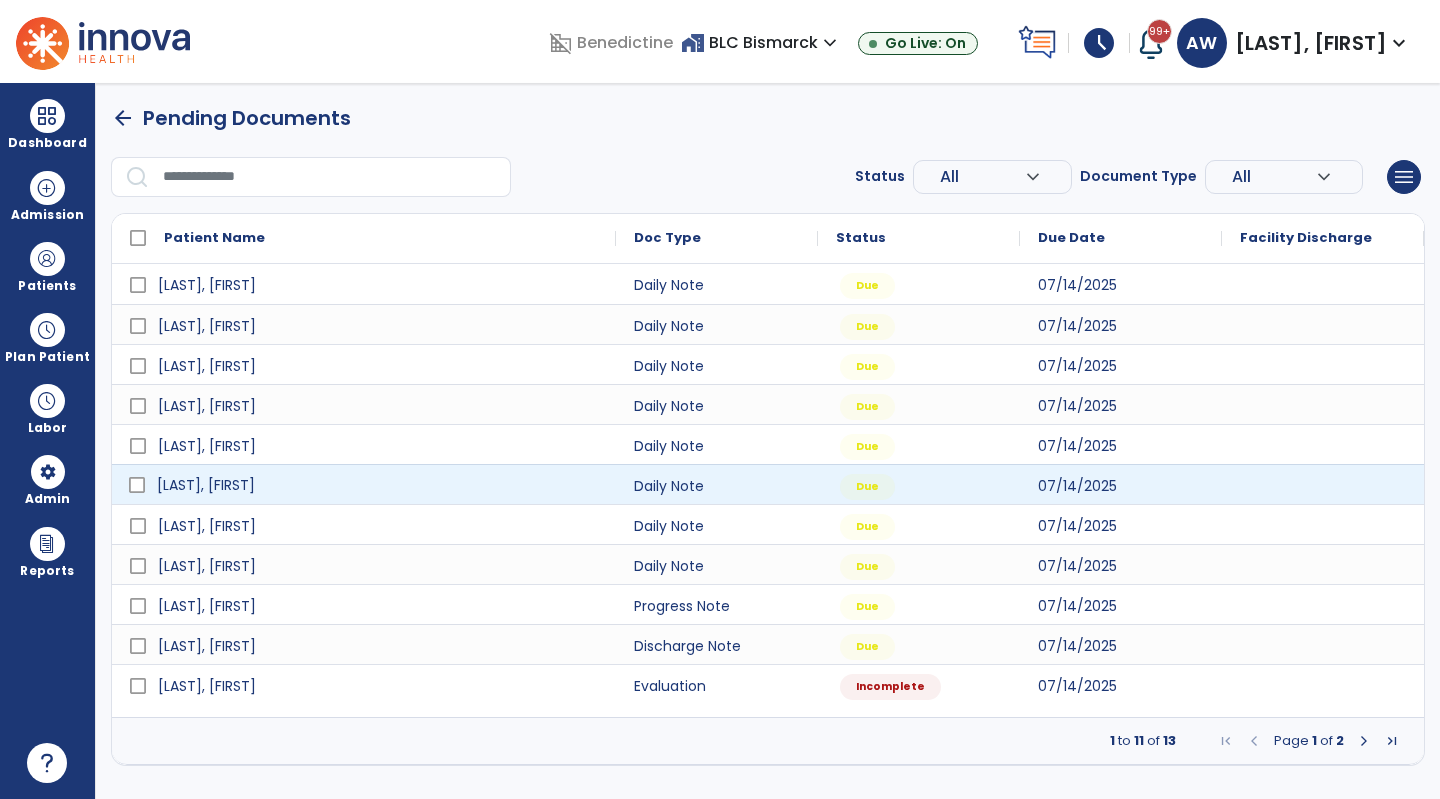 click on "[LAST], [FIRST]" at bounding box center (206, 485) 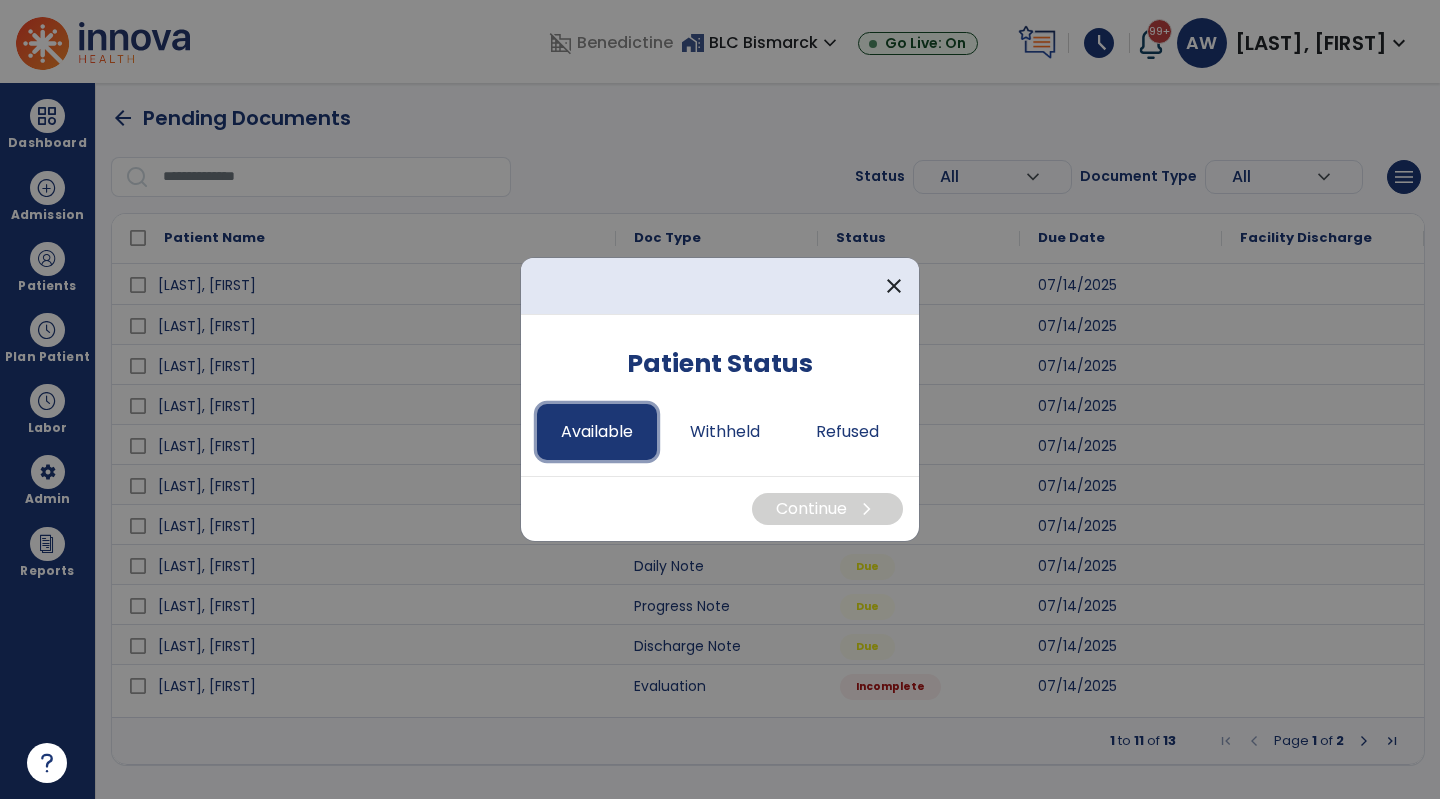 click on "Available" at bounding box center (597, 432) 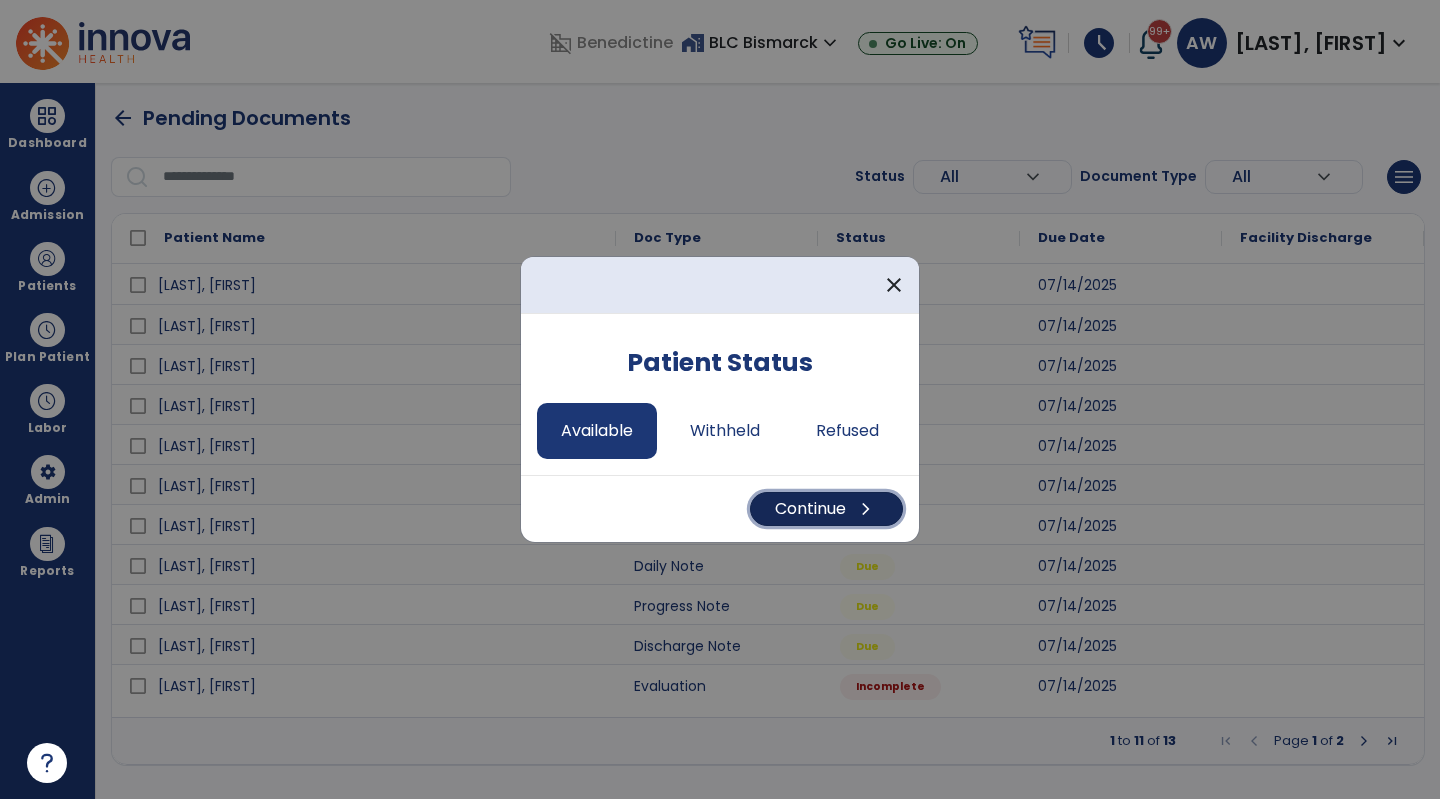 click on "Continue   chevron_right" at bounding box center (826, 509) 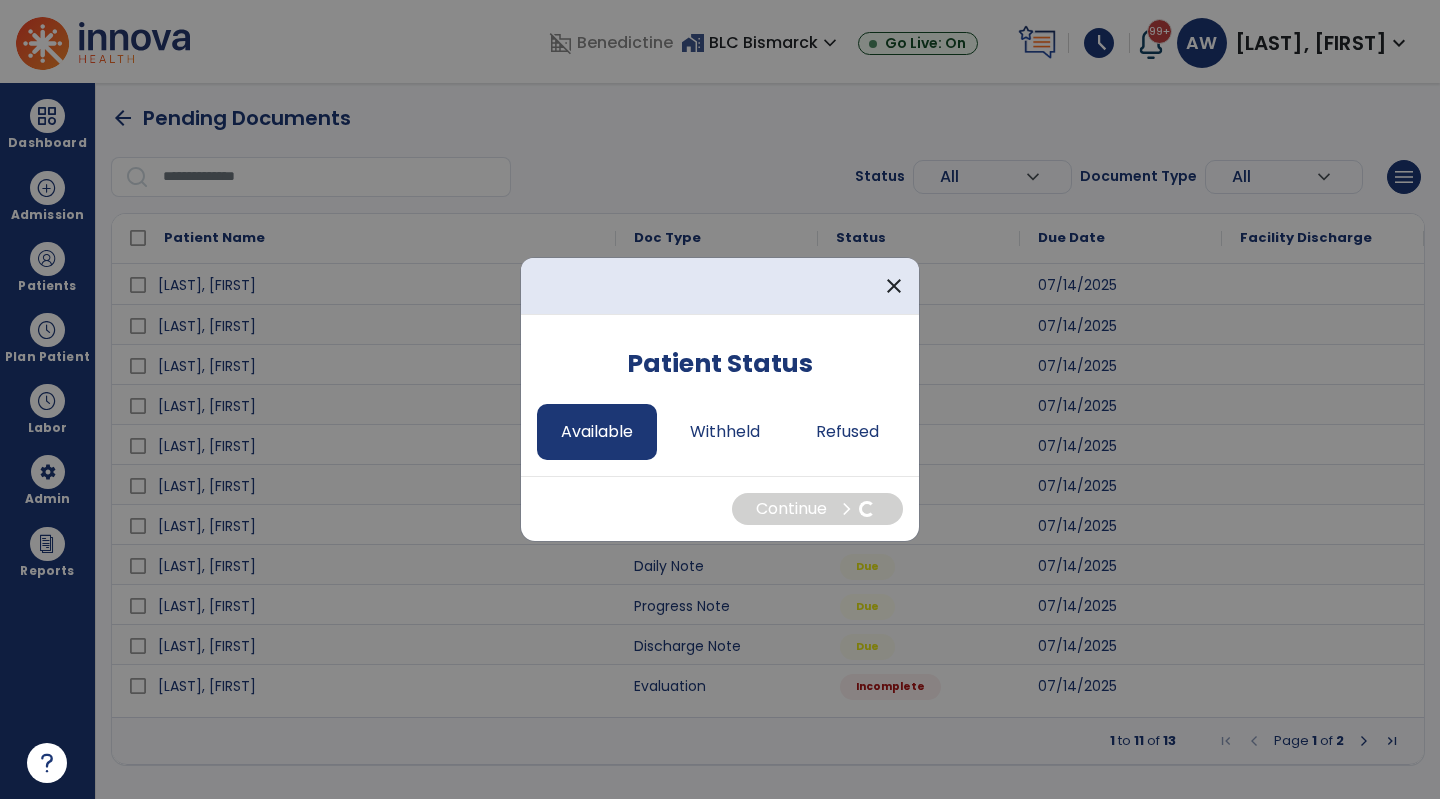 select on "*" 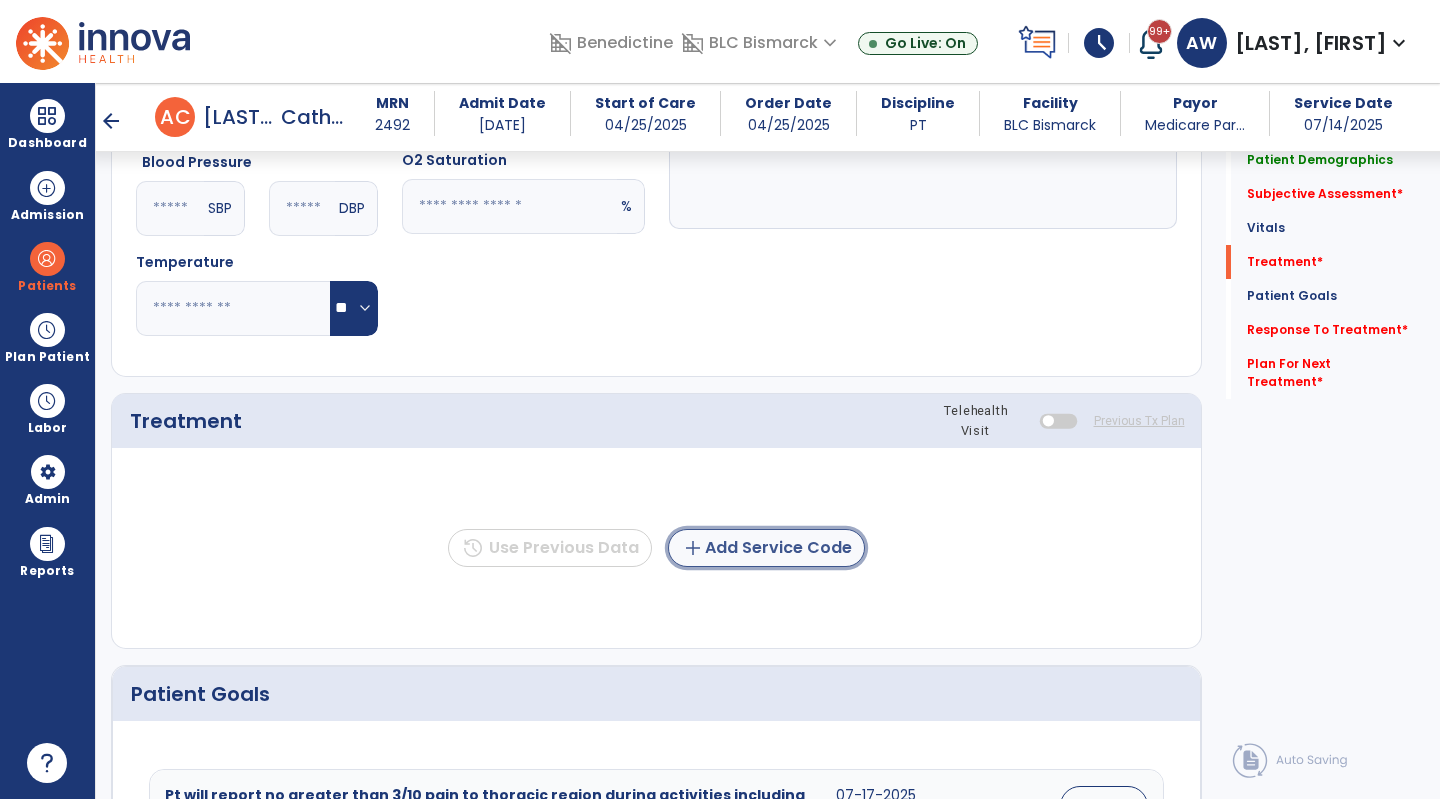 click on "add  Add Service Code" 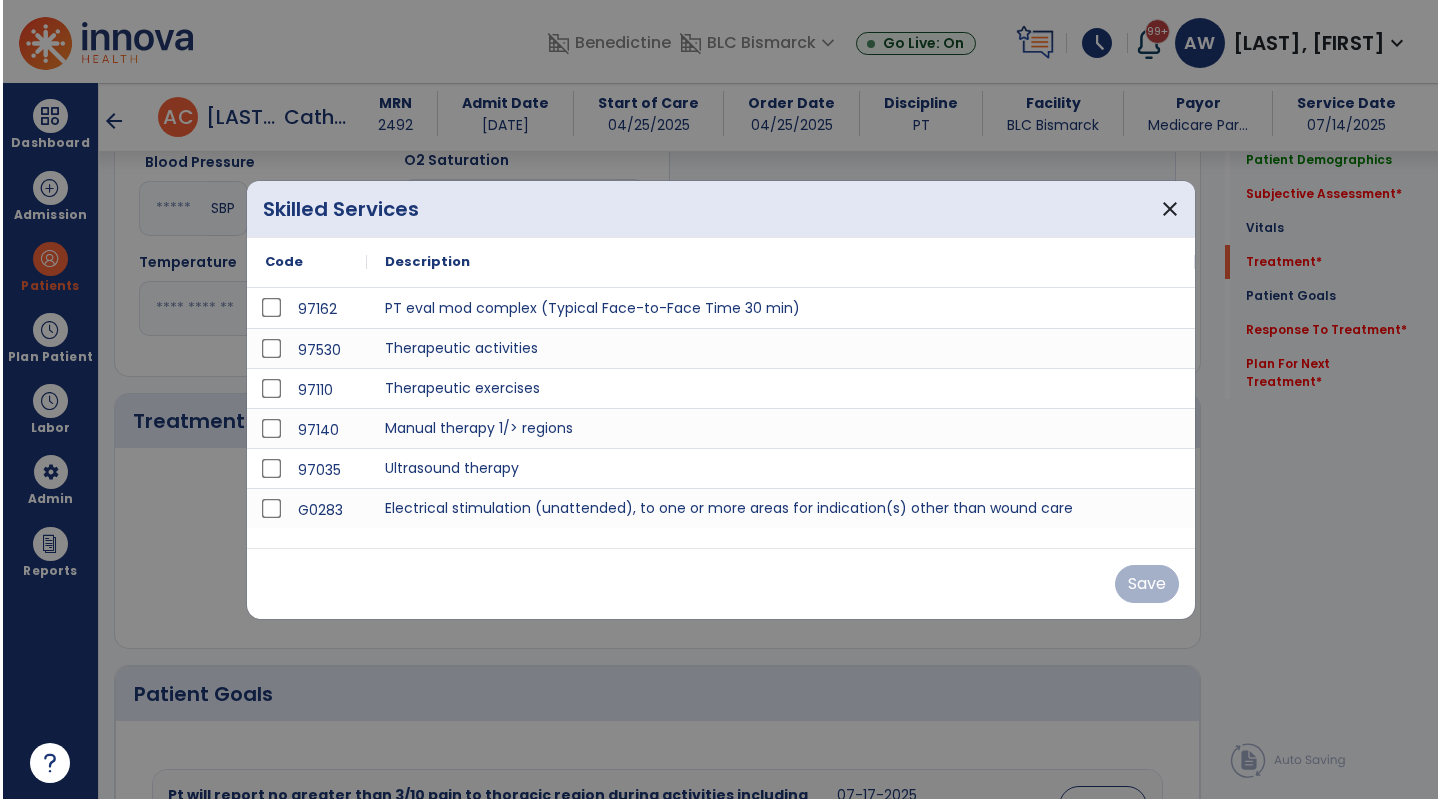 scroll, scrollTop: 966, scrollLeft: 0, axis: vertical 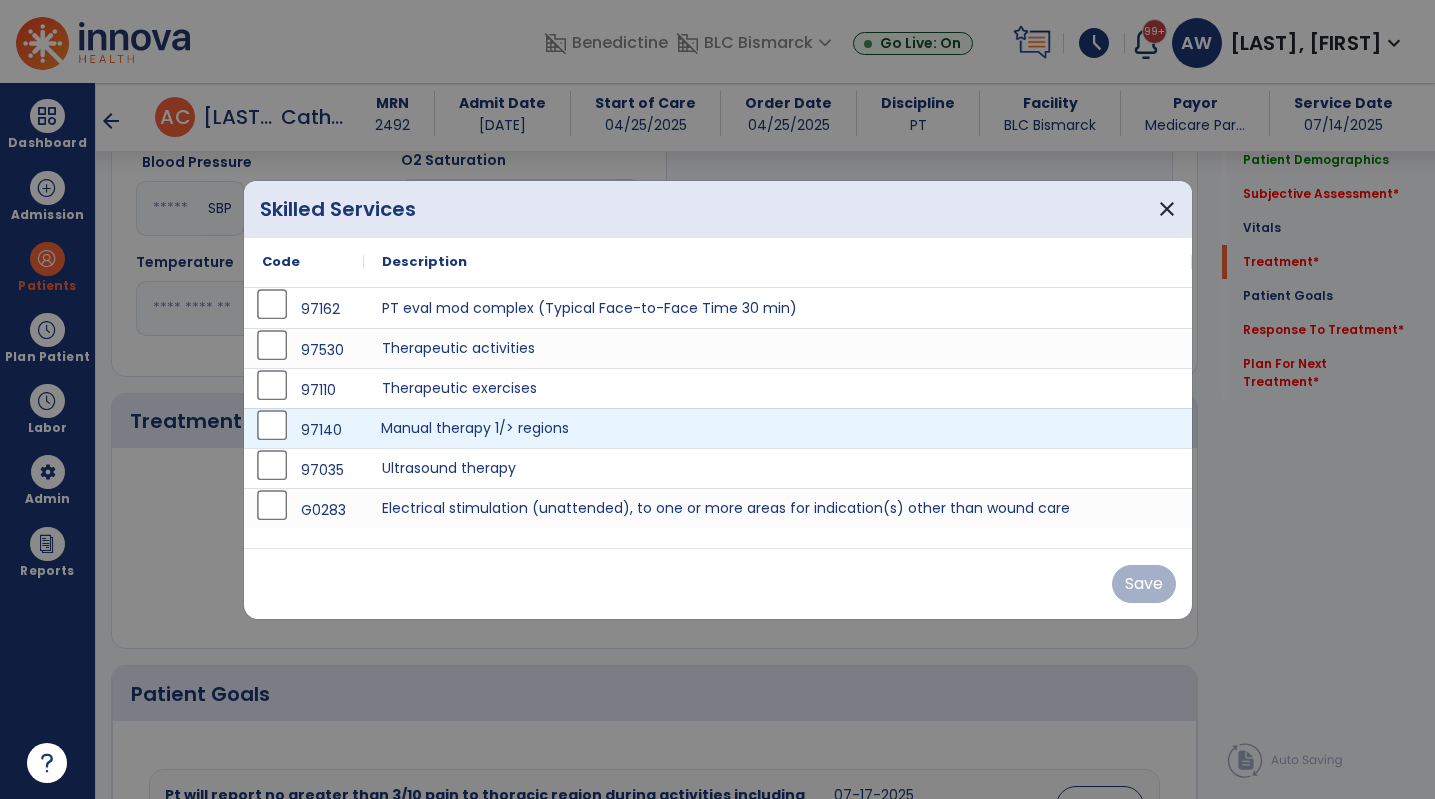 click on "Manual therapy 1/> regions" at bounding box center (778, 428) 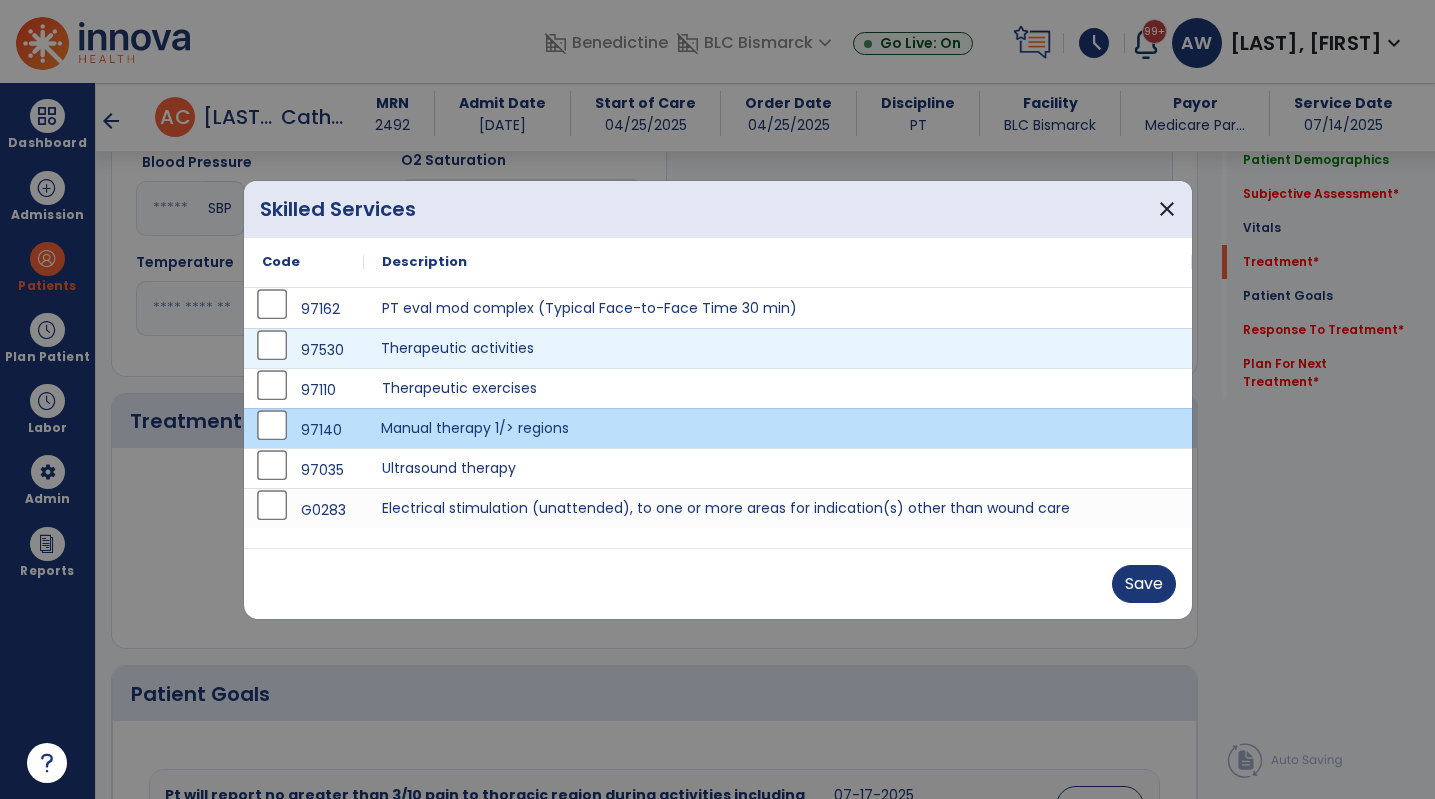 click on "Therapeutic activities" at bounding box center (778, 348) 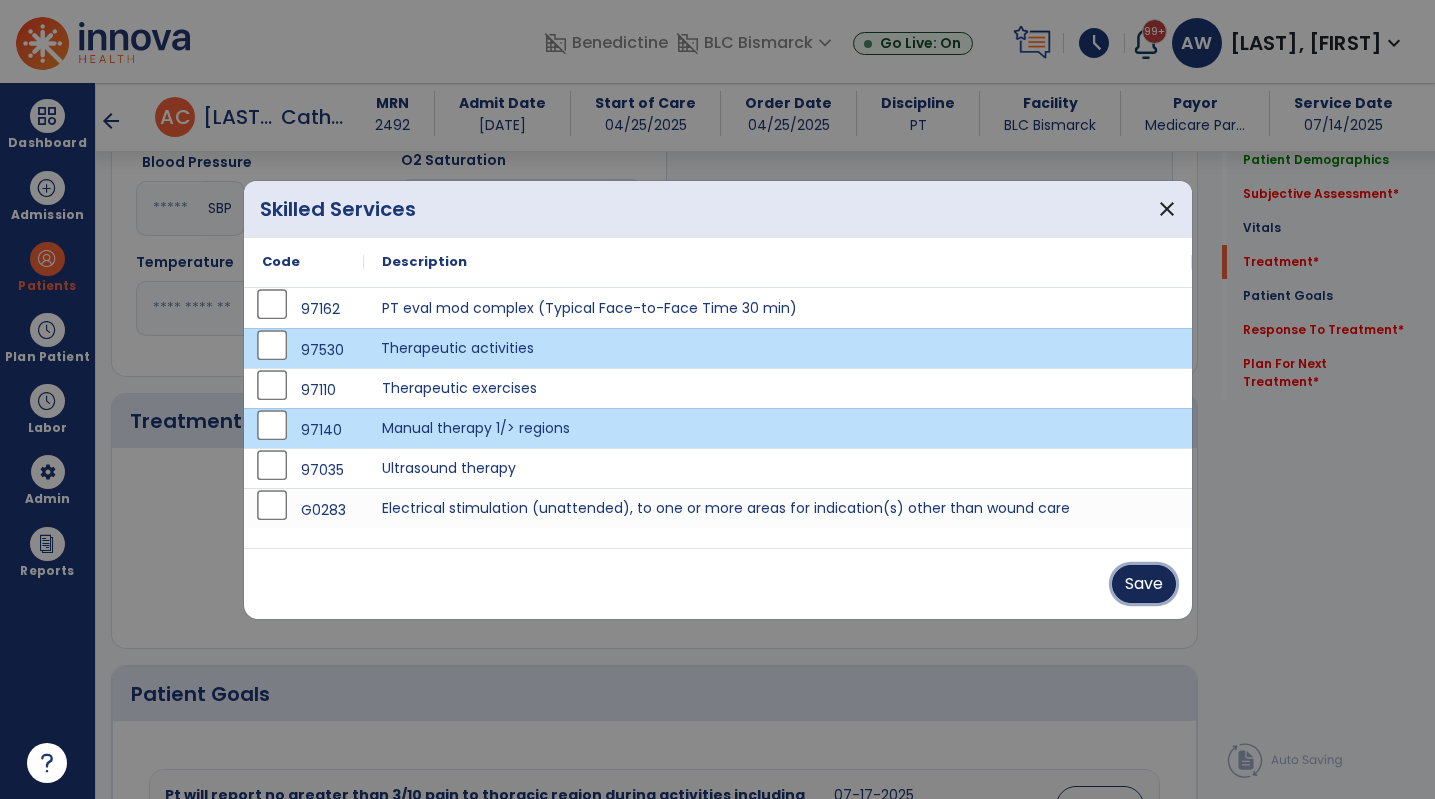 click on "Save" at bounding box center [1144, 584] 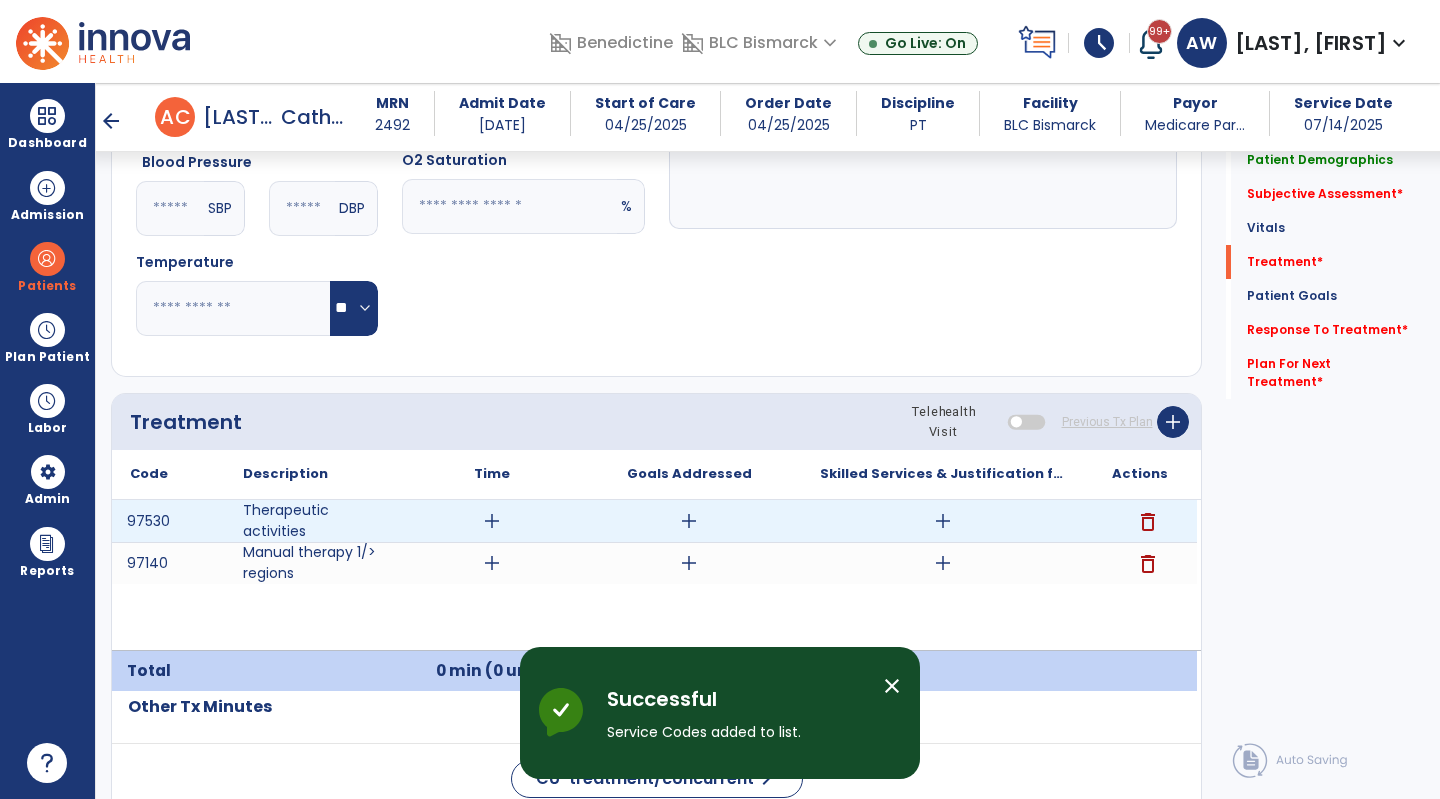 click on "add" at bounding box center [492, 521] 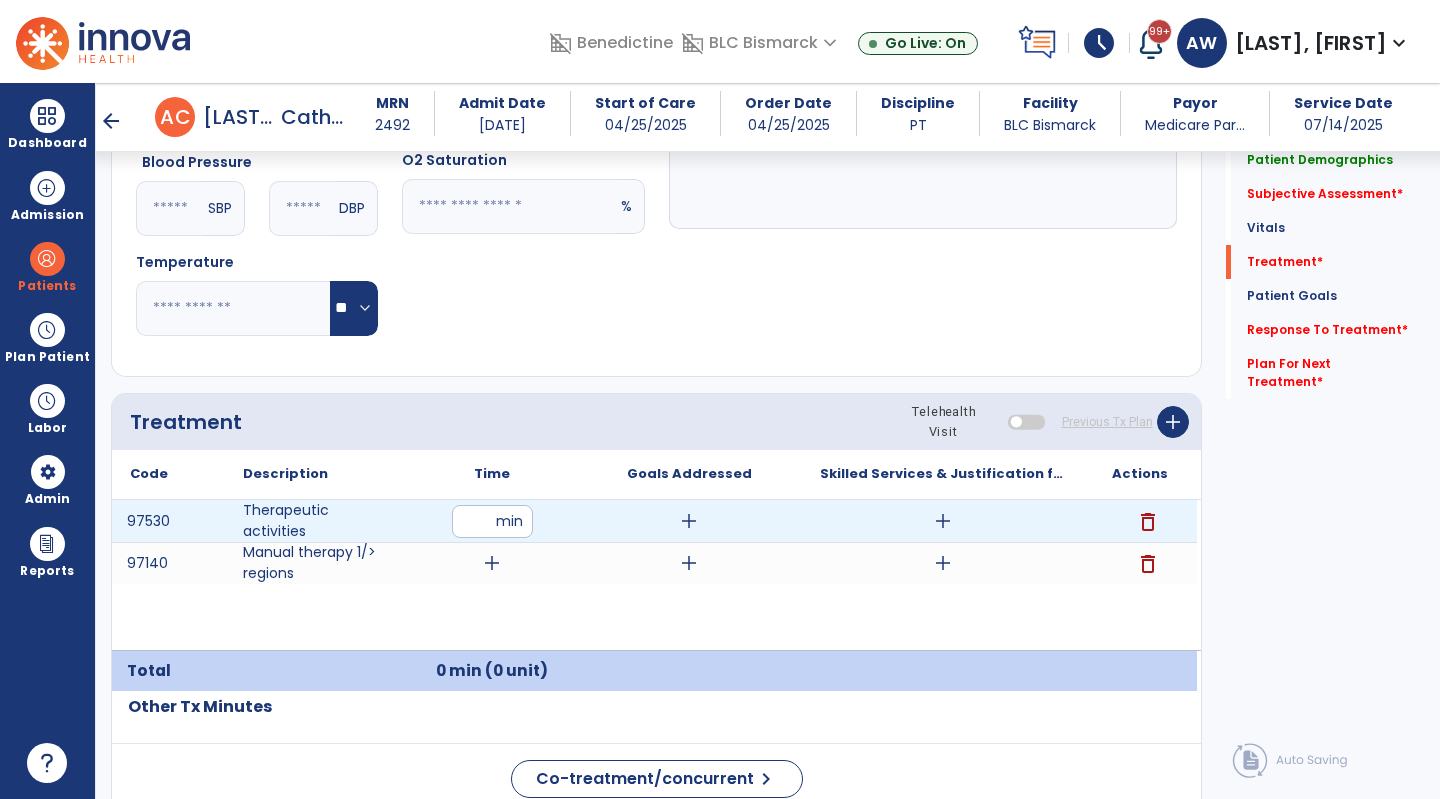 type on "*" 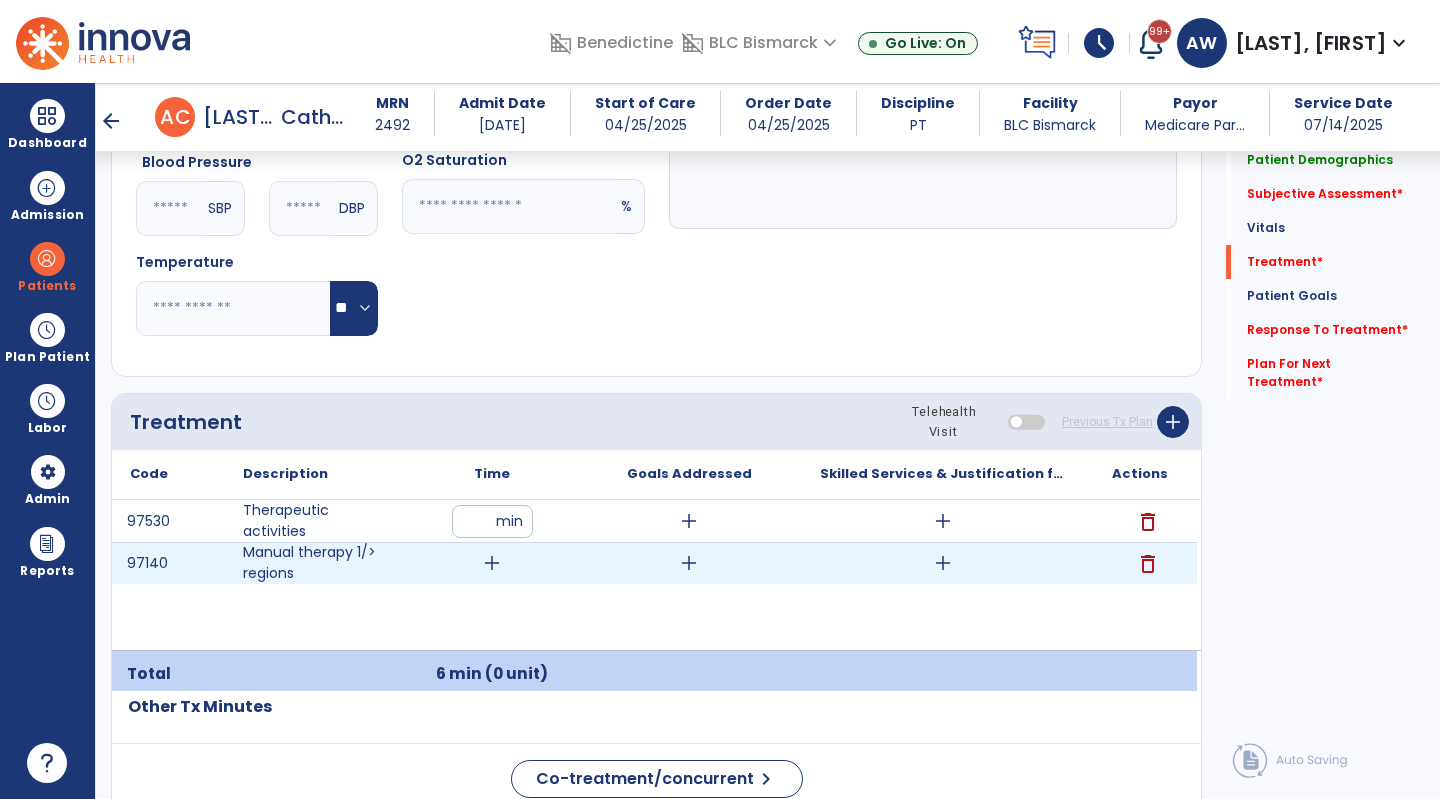 click on "add" at bounding box center [492, 563] 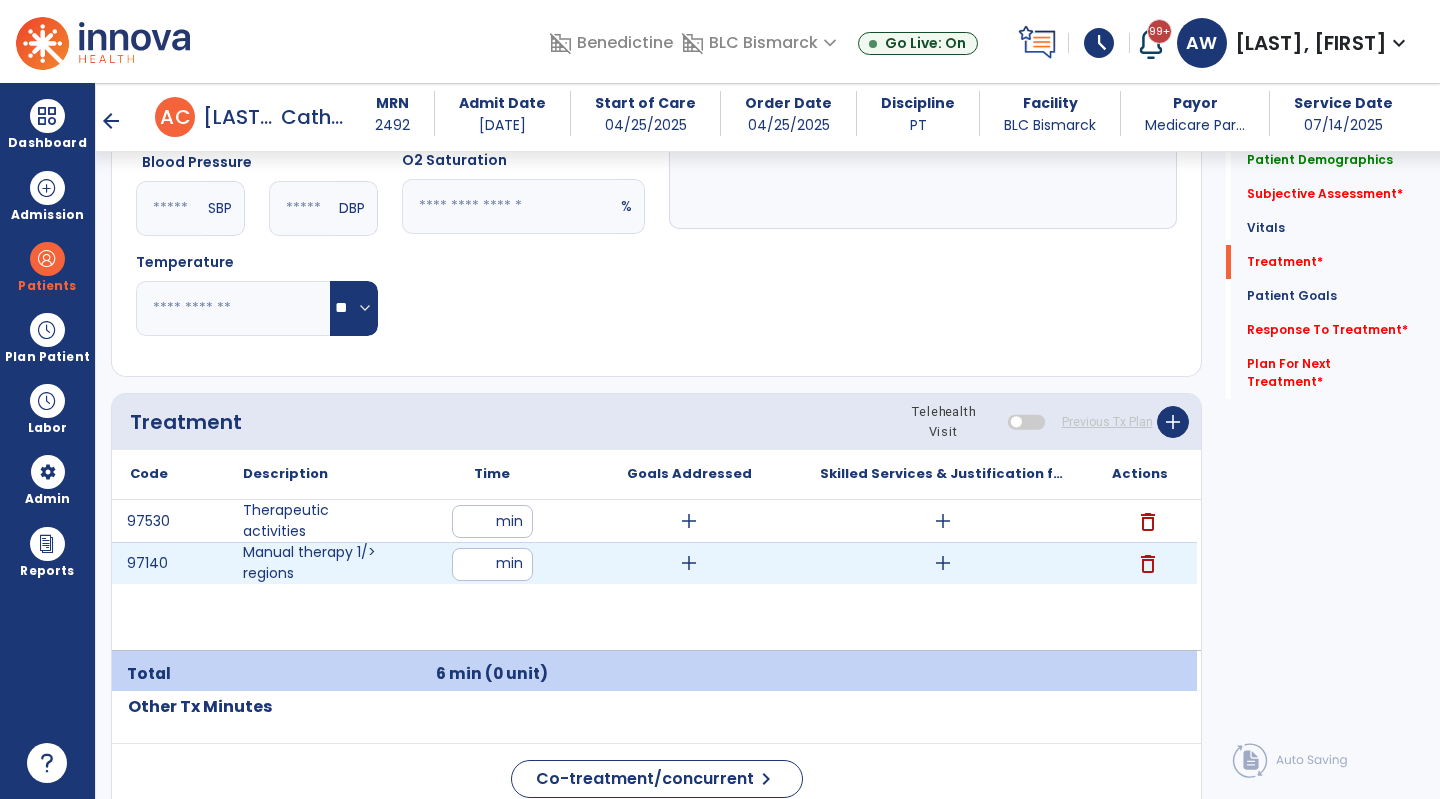 type on "**" 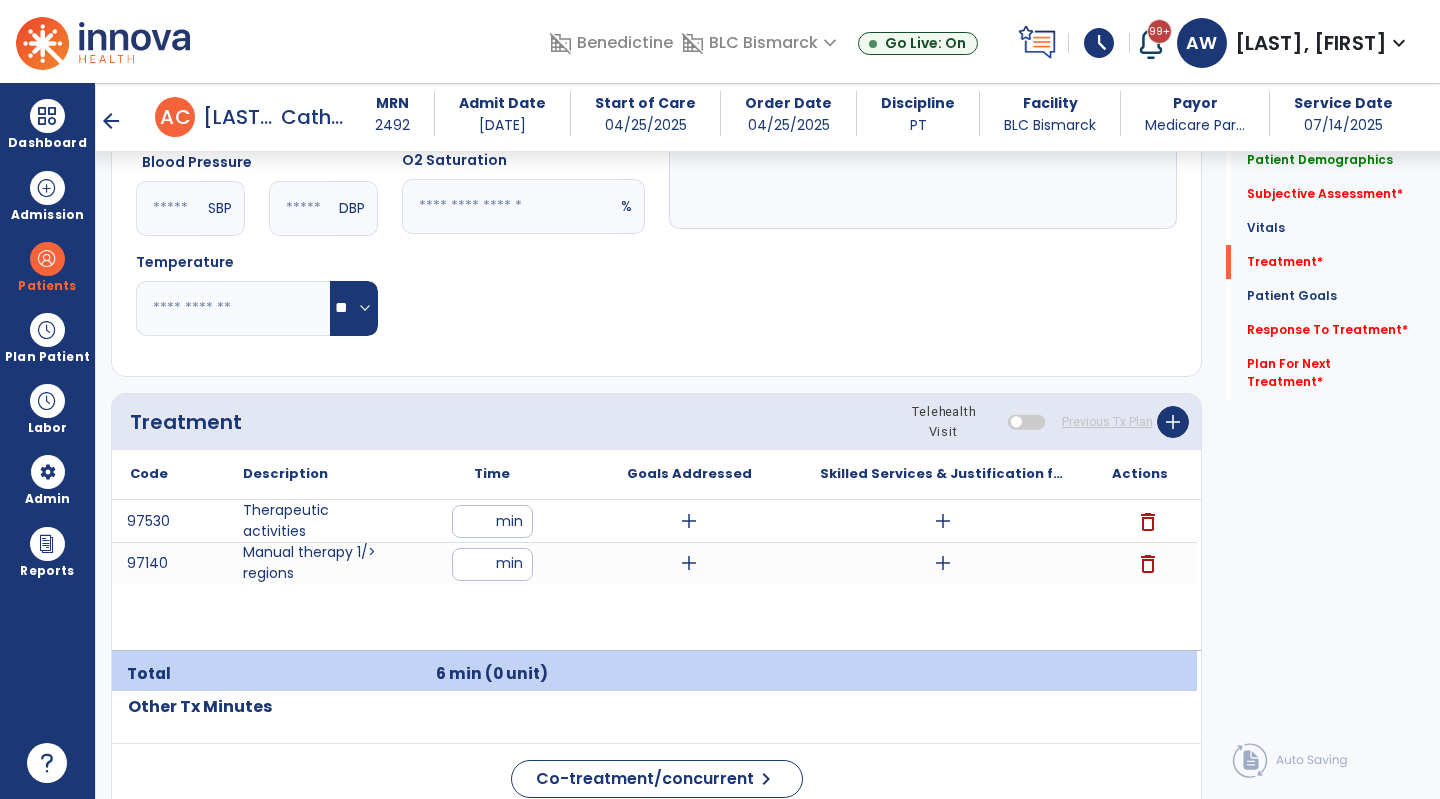 click on "97530 Therapeutic activities * min add add delete 97140 Manual therapy 1/> regions ** min add add delete" at bounding box center (654, 575) 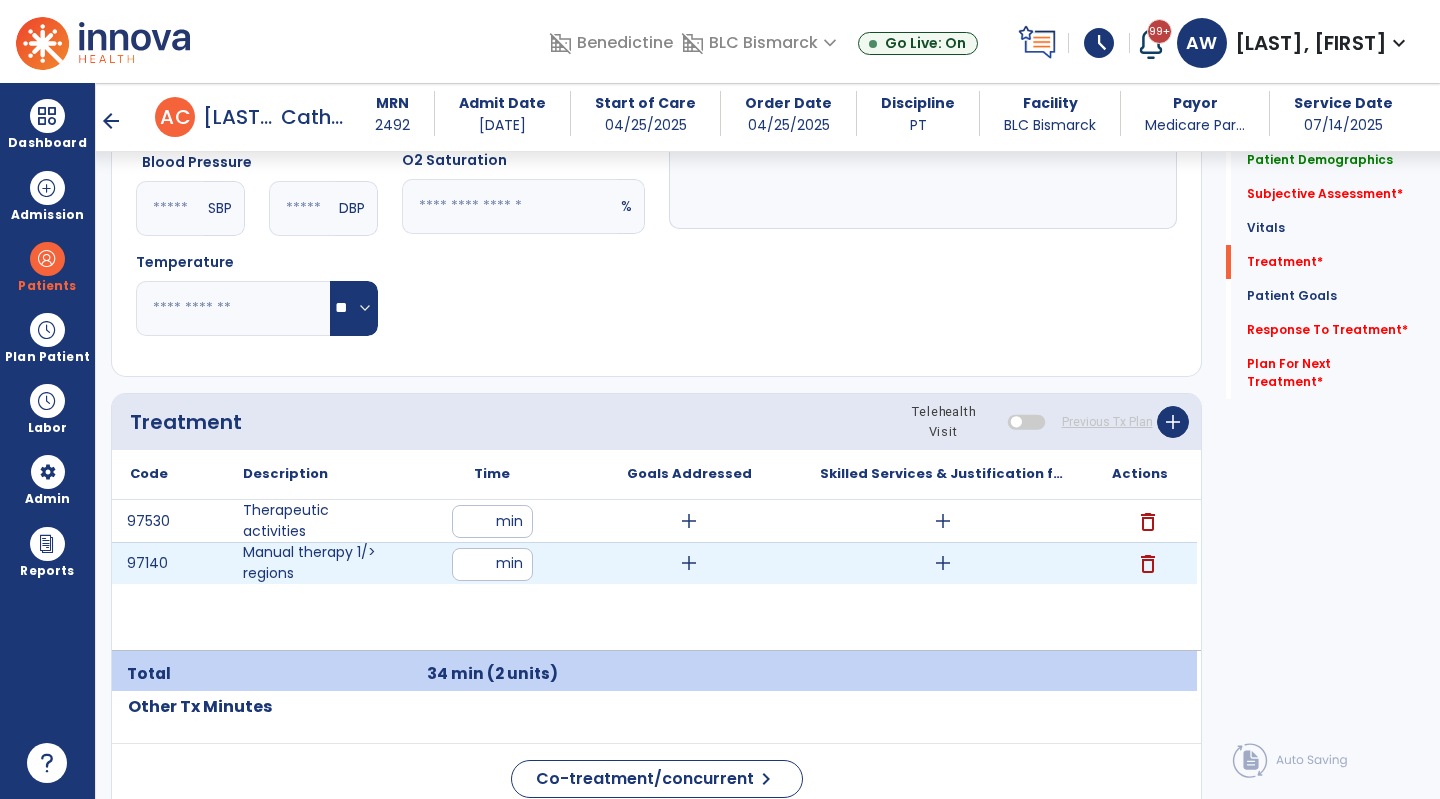 click on "**" at bounding box center (492, 564) 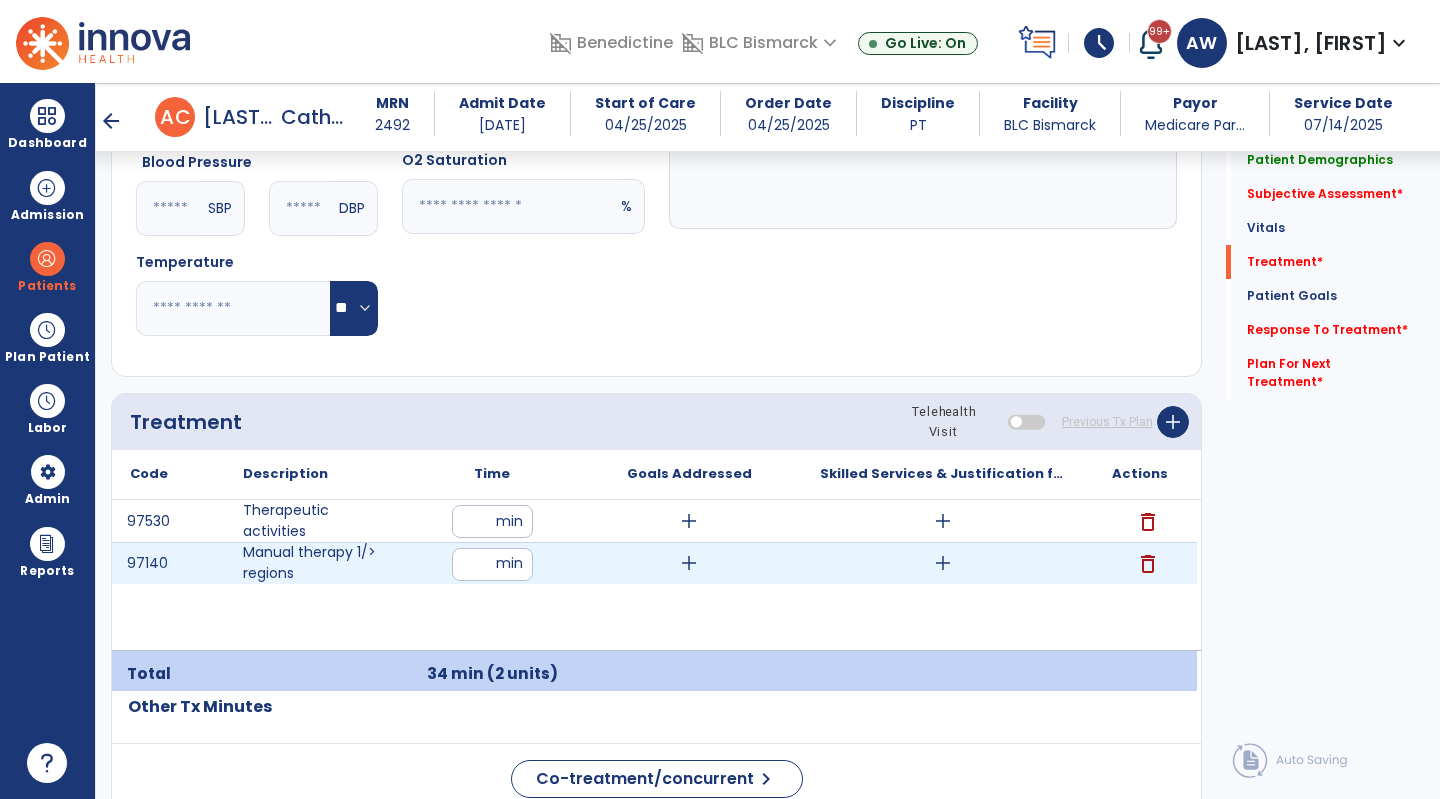 type on "**" 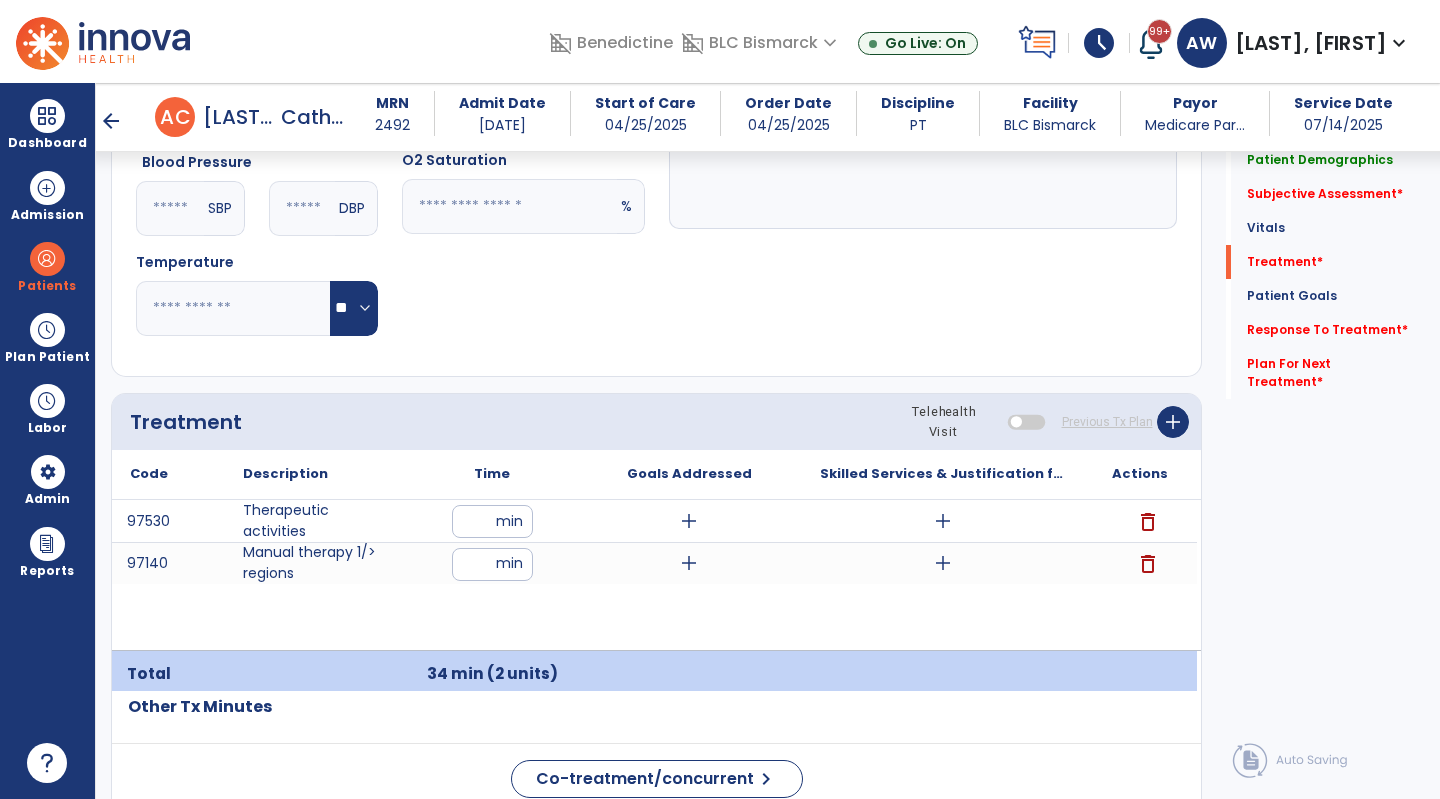 click on "97530 Therapeutic activities * min add add delete 97140 Manual therapy 1/> regions ** min add add delete" at bounding box center (654, 575) 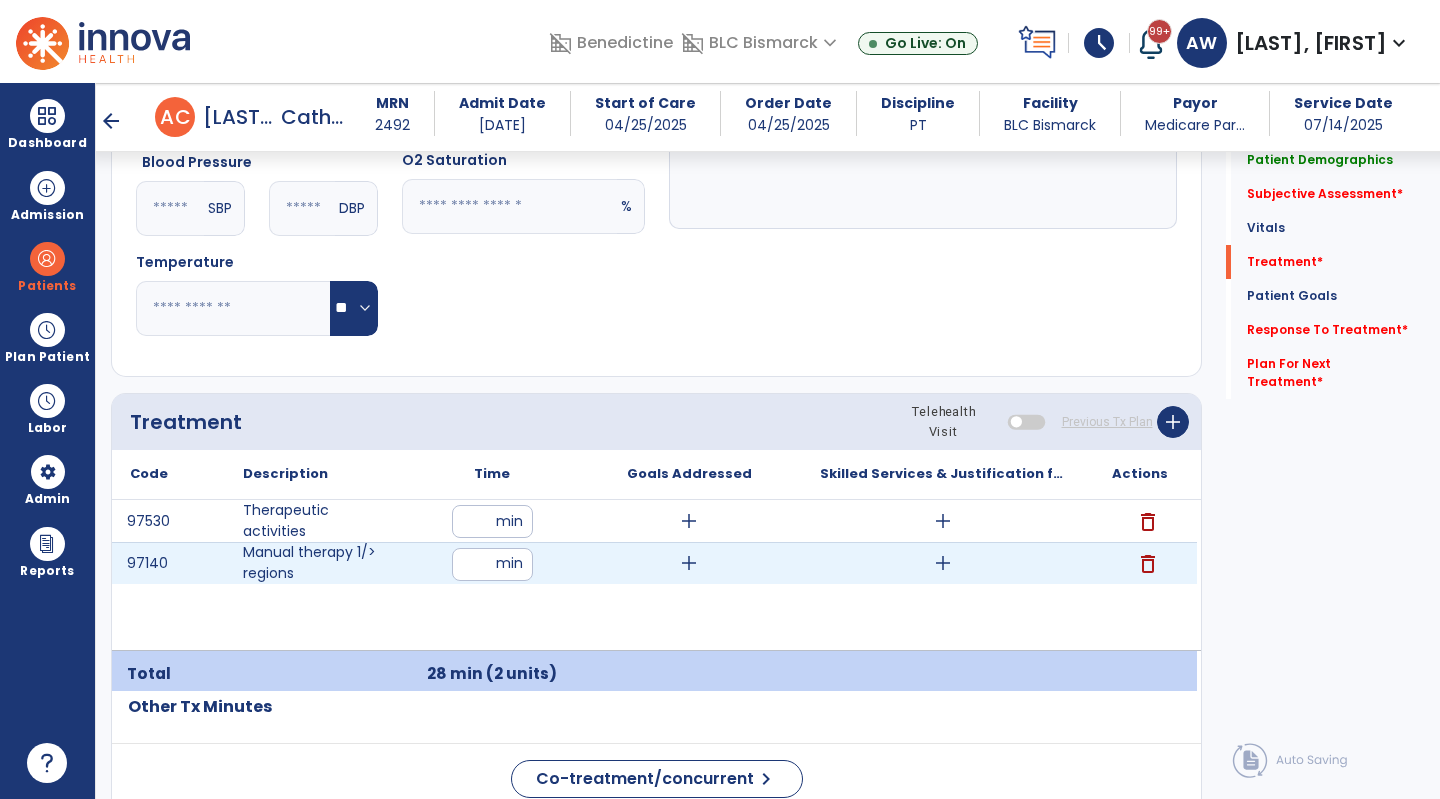 click on "**" at bounding box center (492, 564) 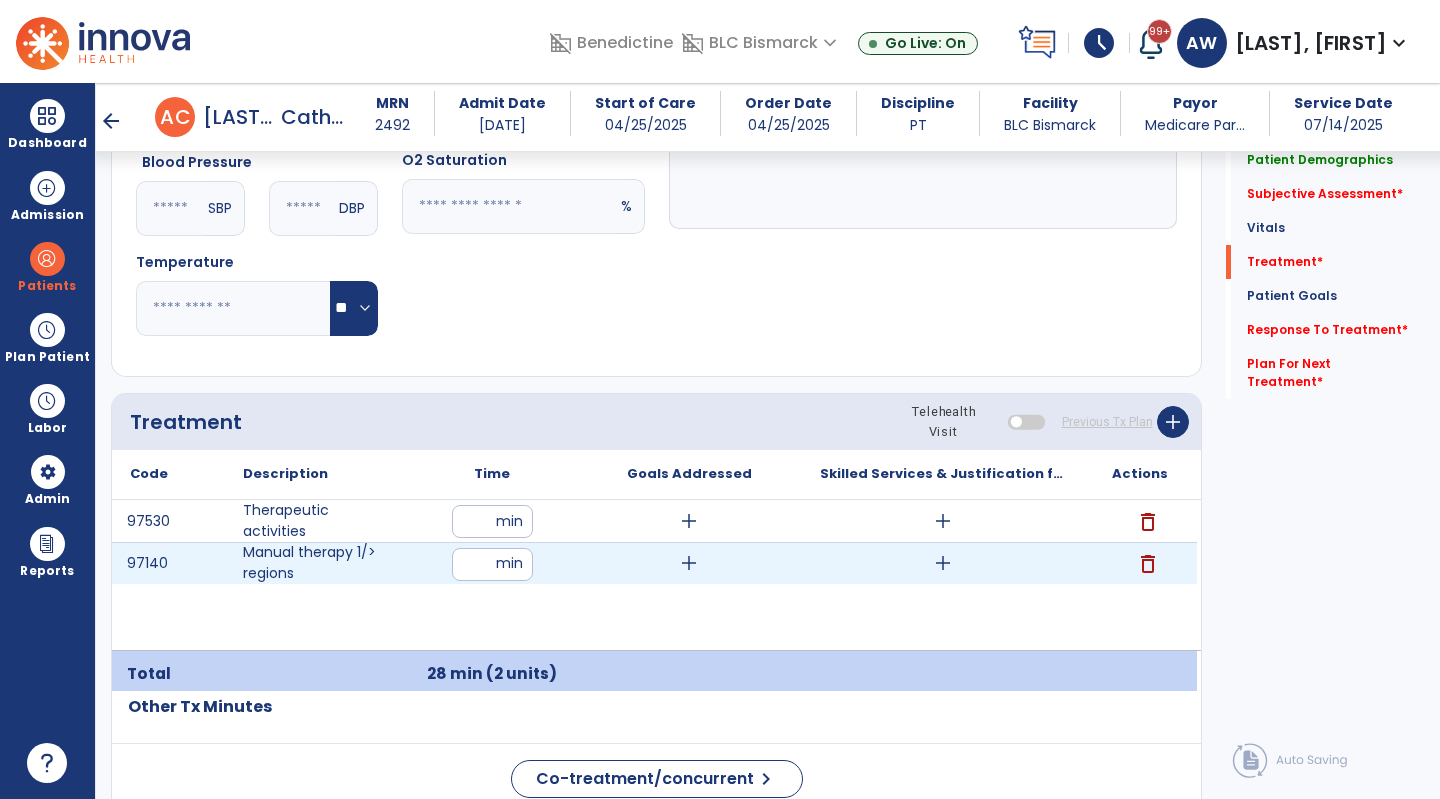 type on "**" 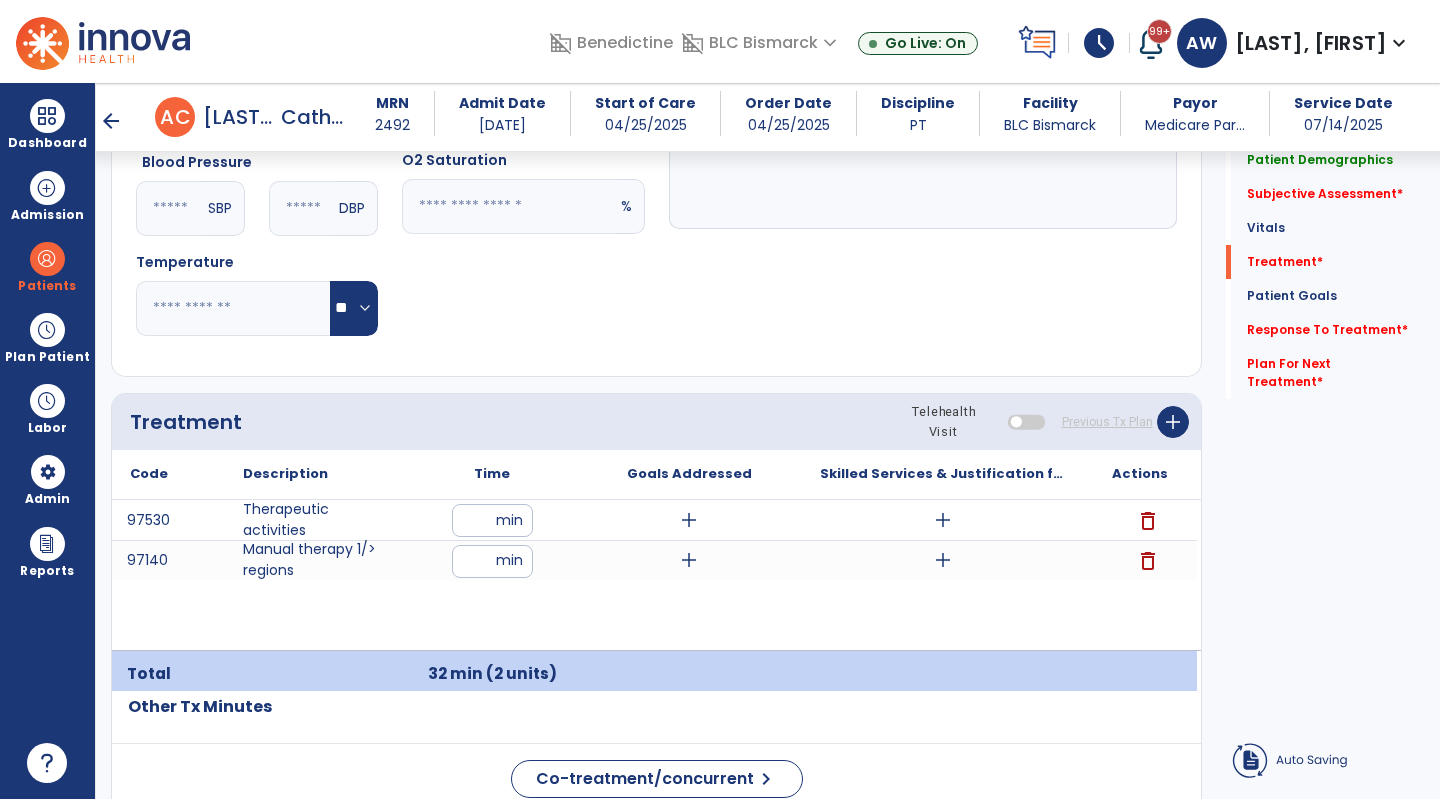 click on "97530 Therapeutic activities * min add add delete 97140 Manual therapy 1/> regions ** min add add delete" at bounding box center (654, 575) 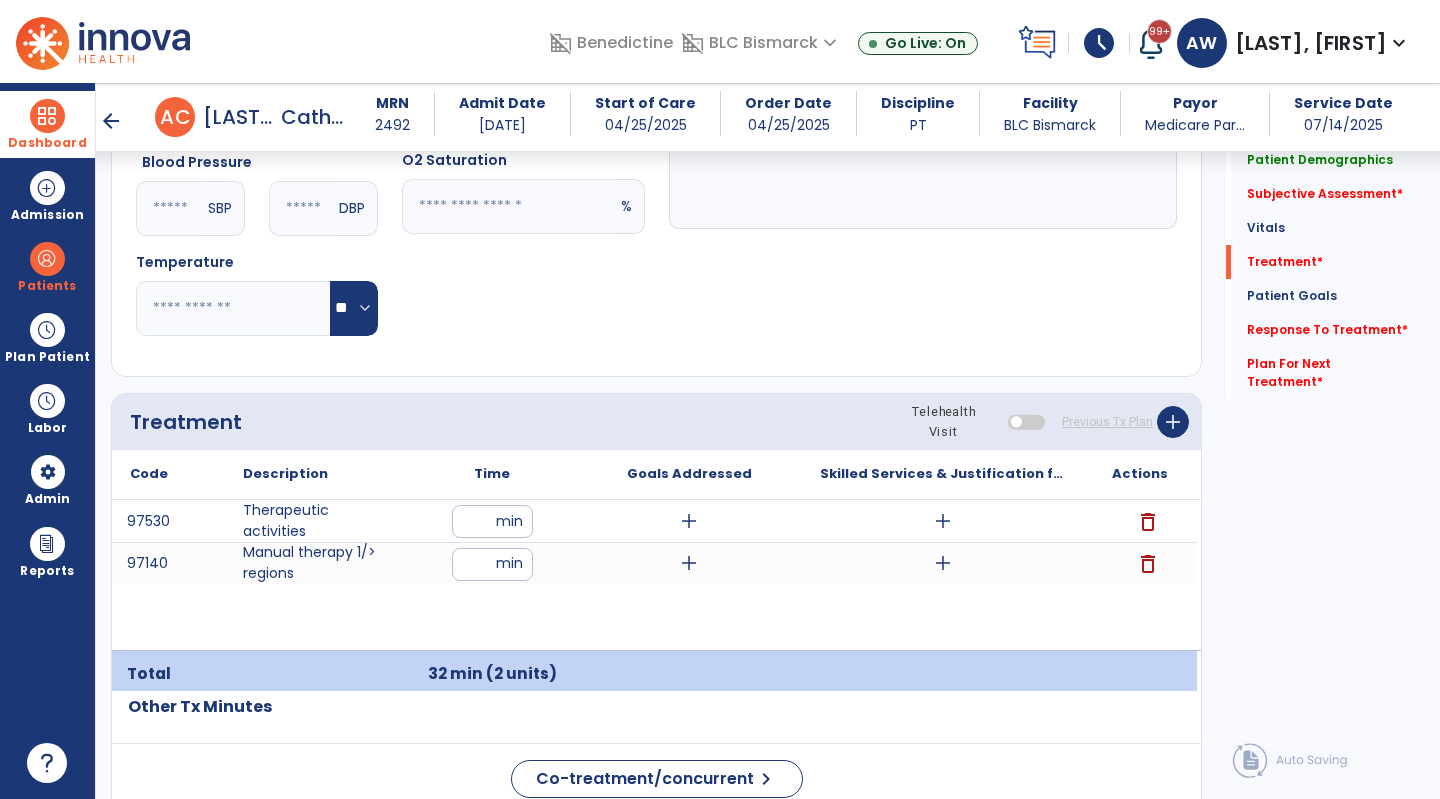 click on "Dashboard" at bounding box center [47, 124] 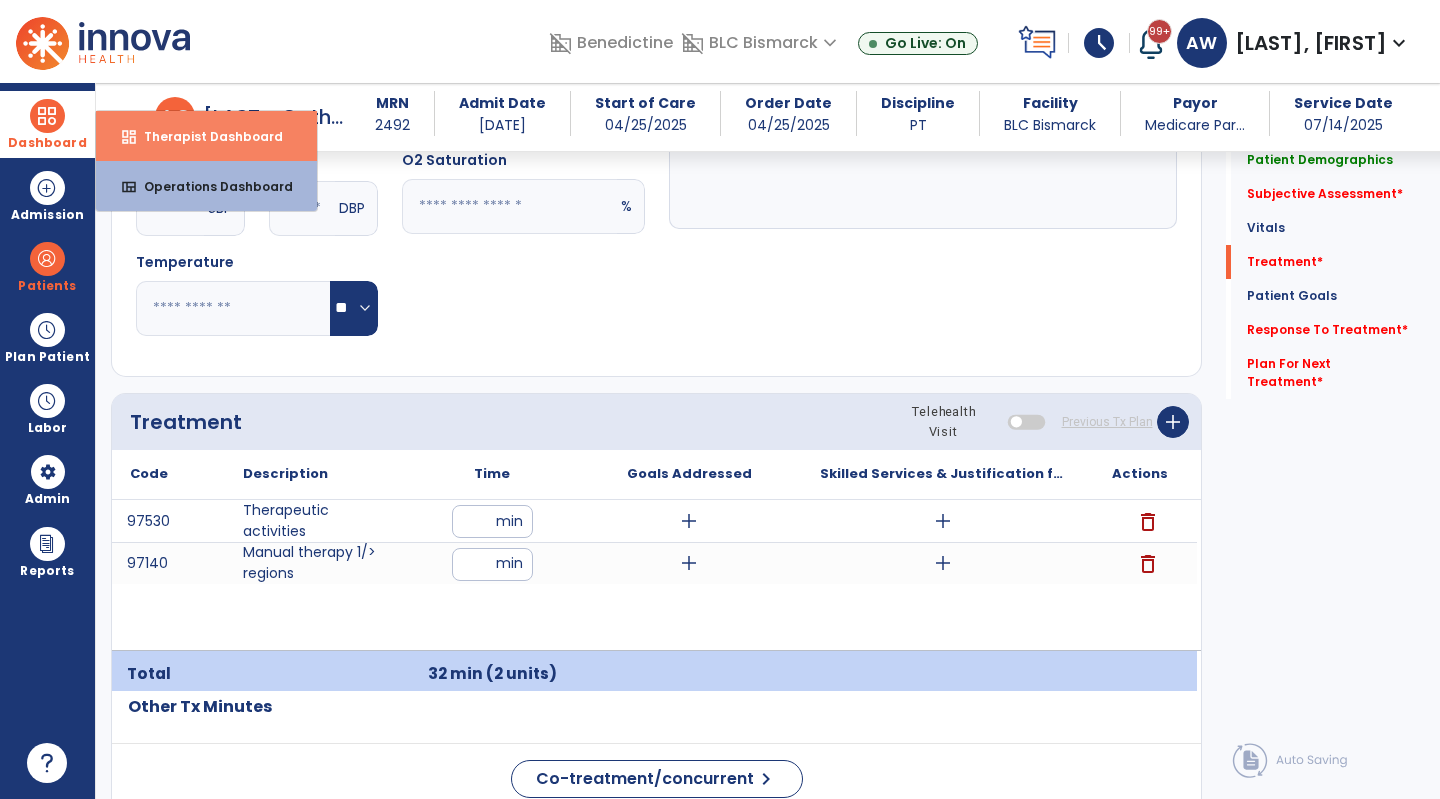 click on "Therapist Dashboard" at bounding box center (205, 136) 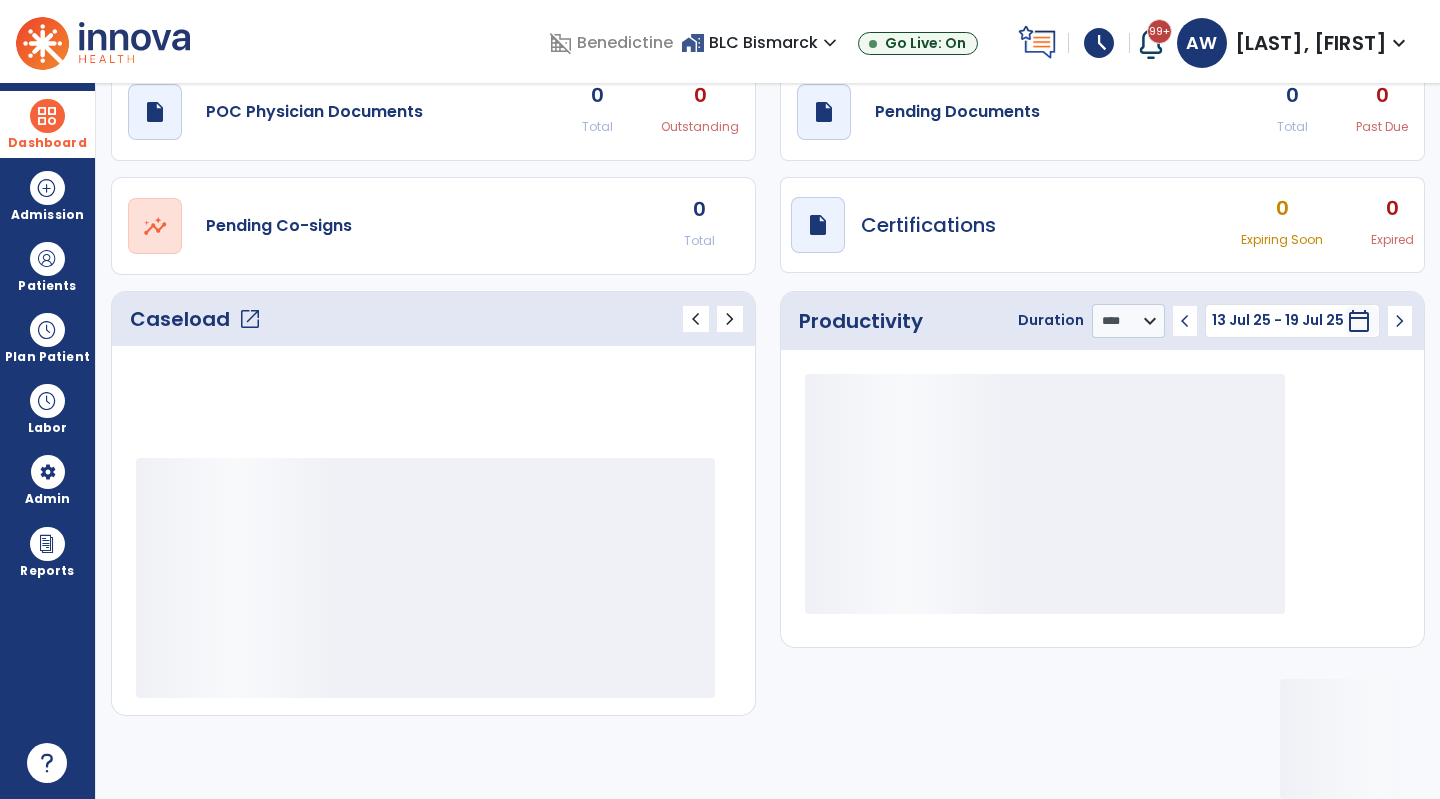 scroll, scrollTop: 76, scrollLeft: 0, axis: vertical 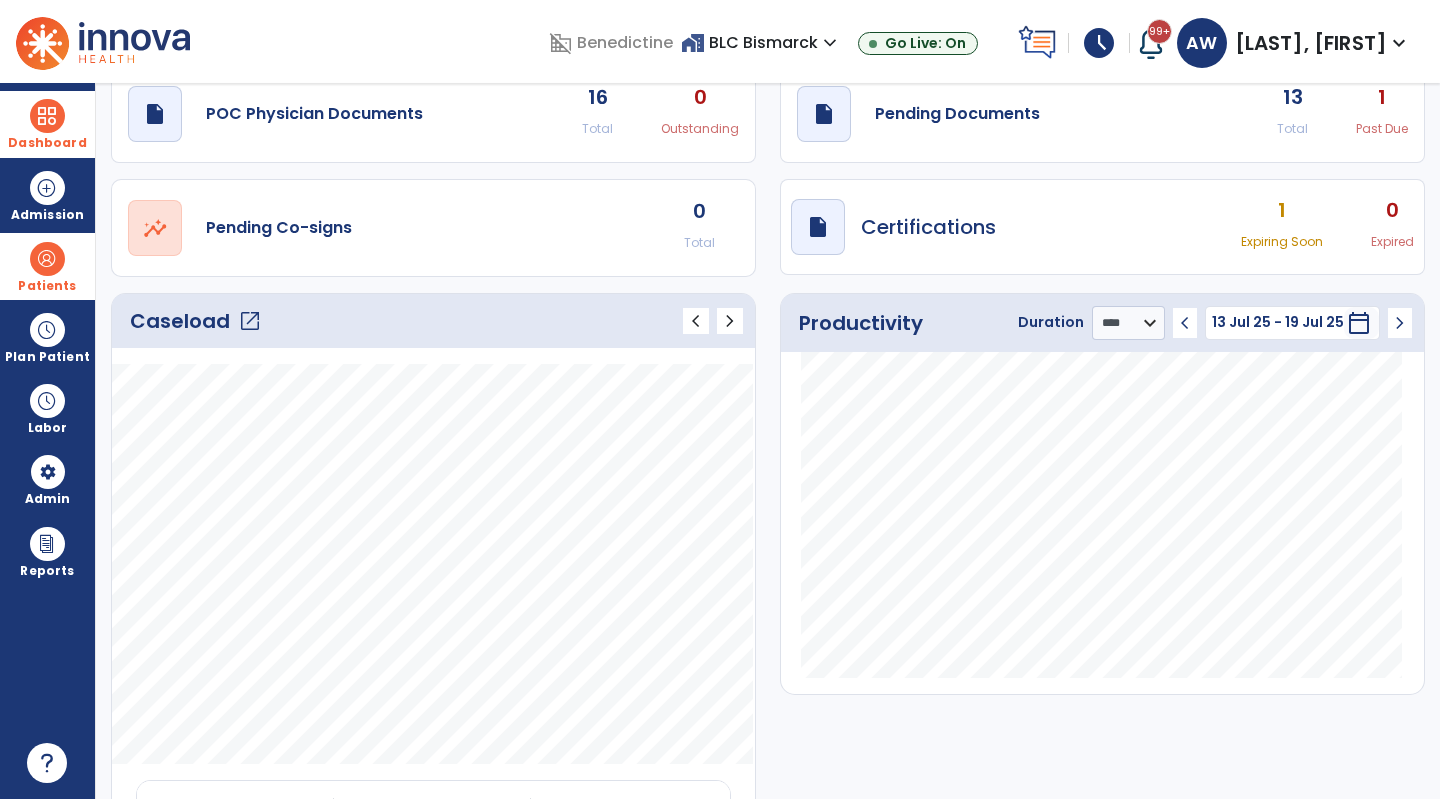 click on "Patients" at bounding box center (47, 286) 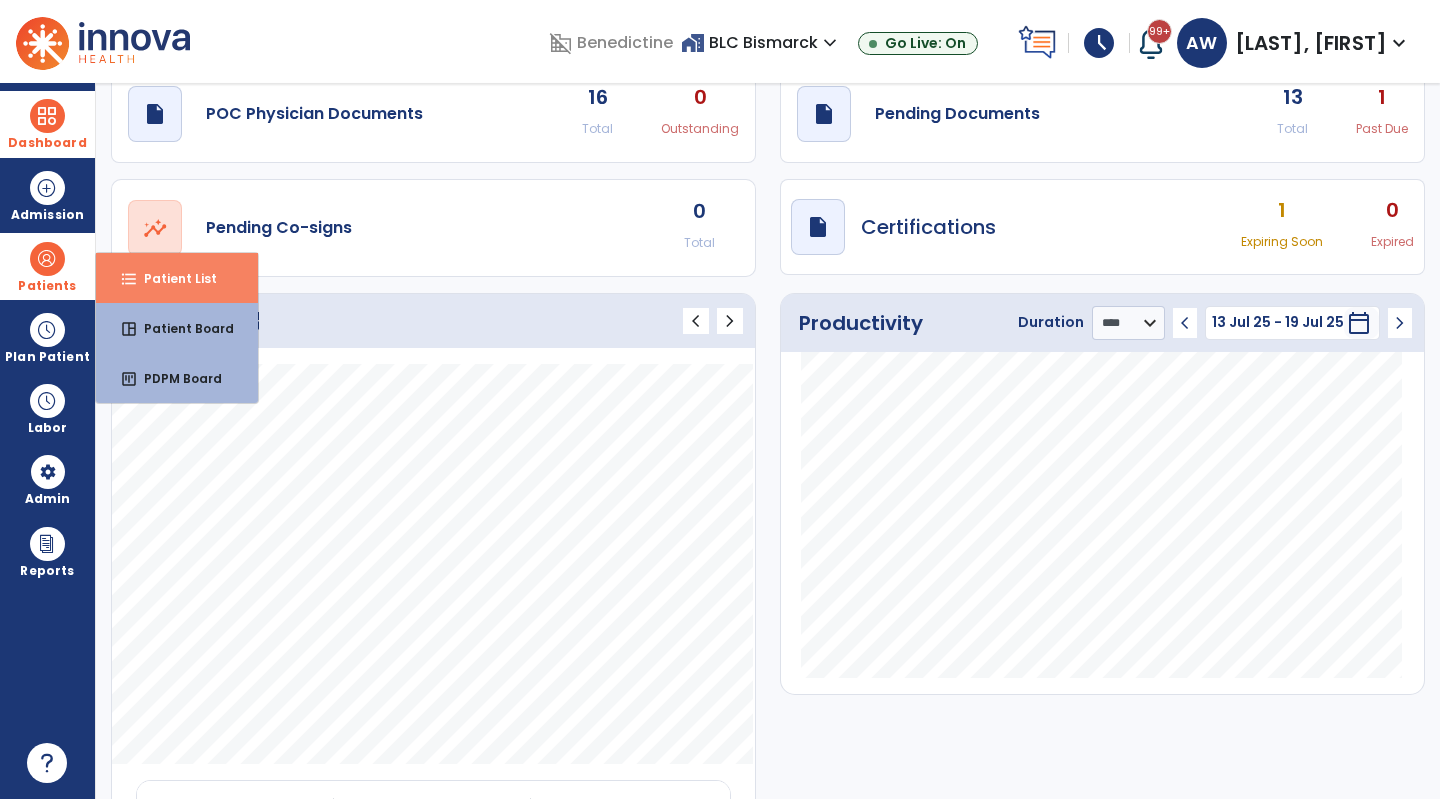 click on "format_list_bulleted  Patient List" at bounding box center [177, 278] 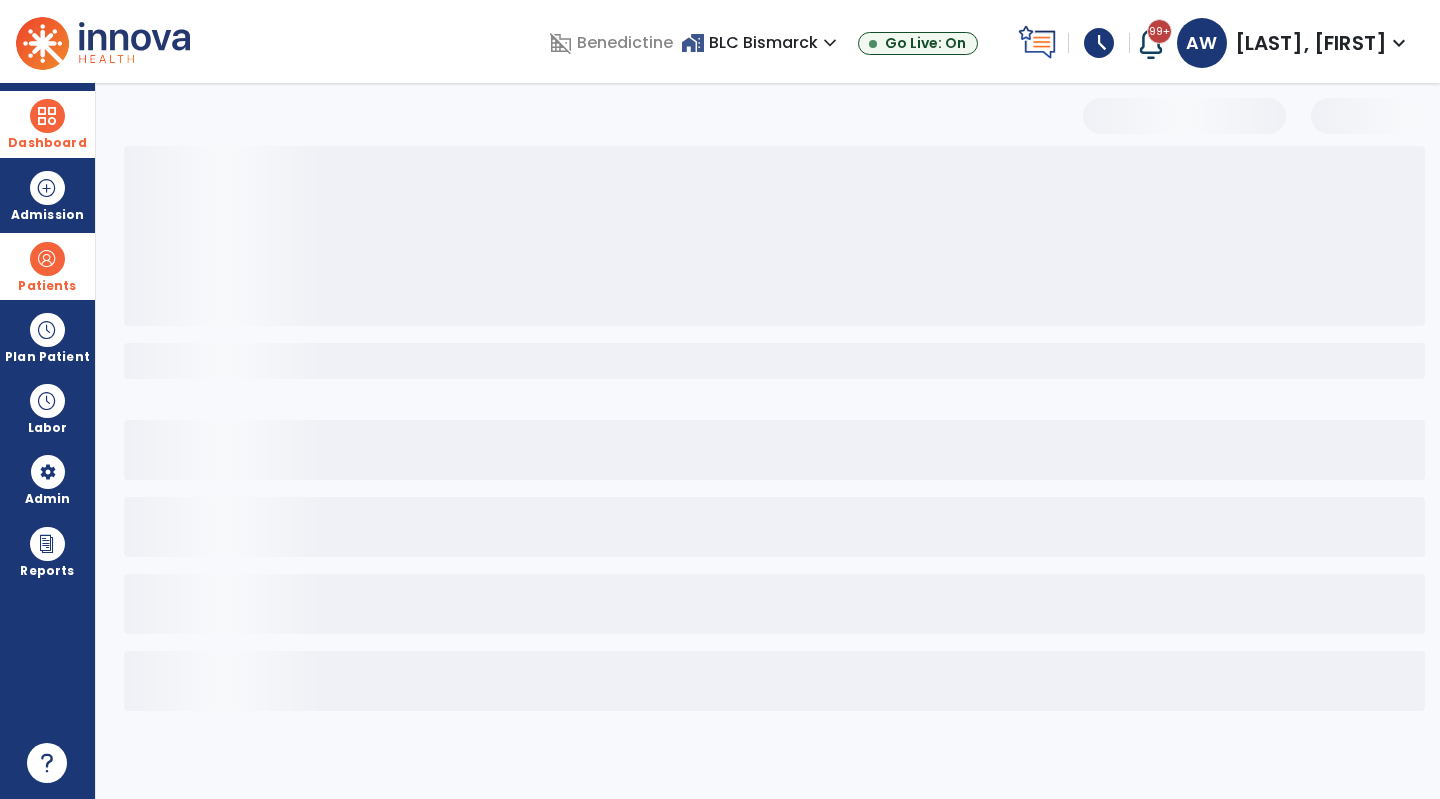 scroll, scrollTop: 0, scrollLeft: 0, axis: both 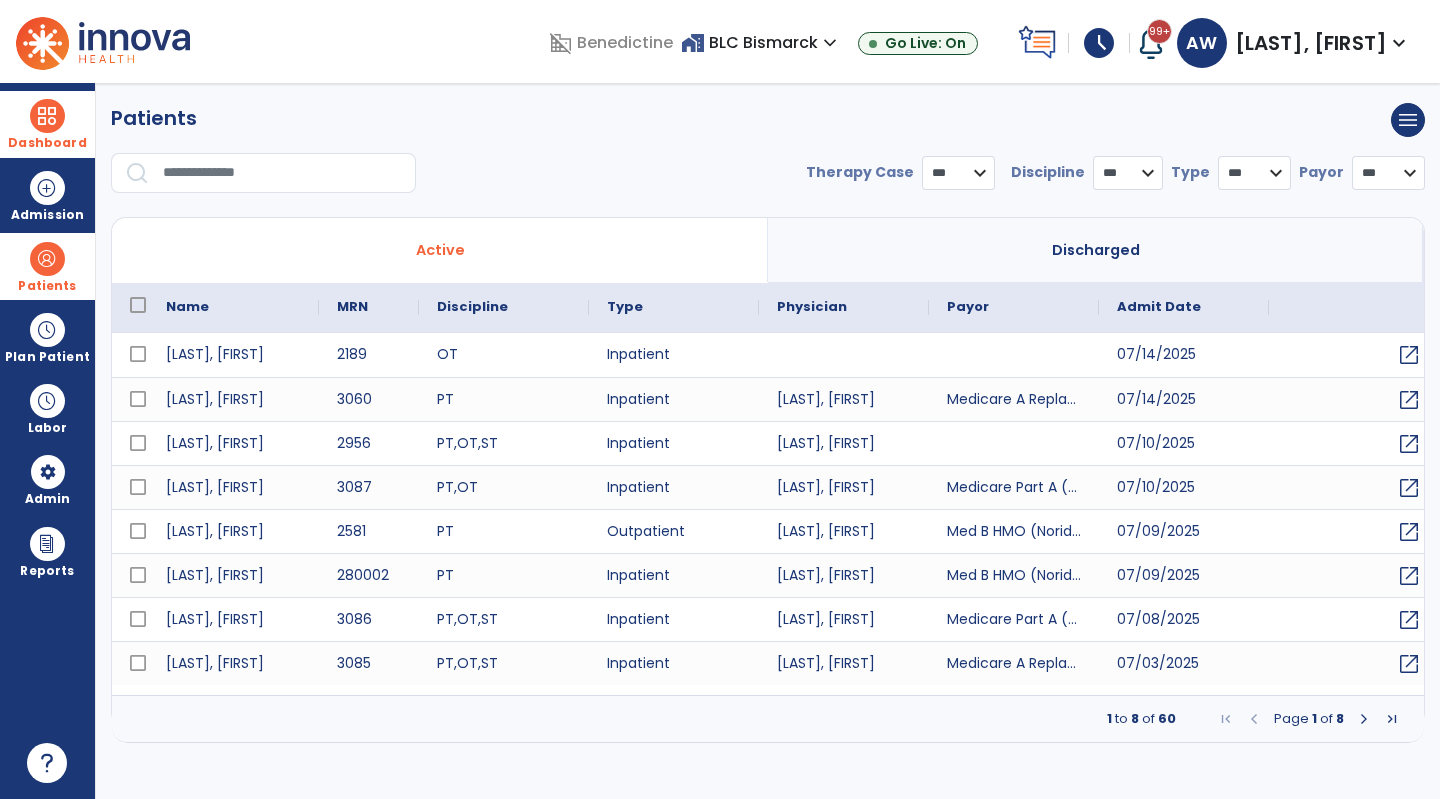 select on "***" 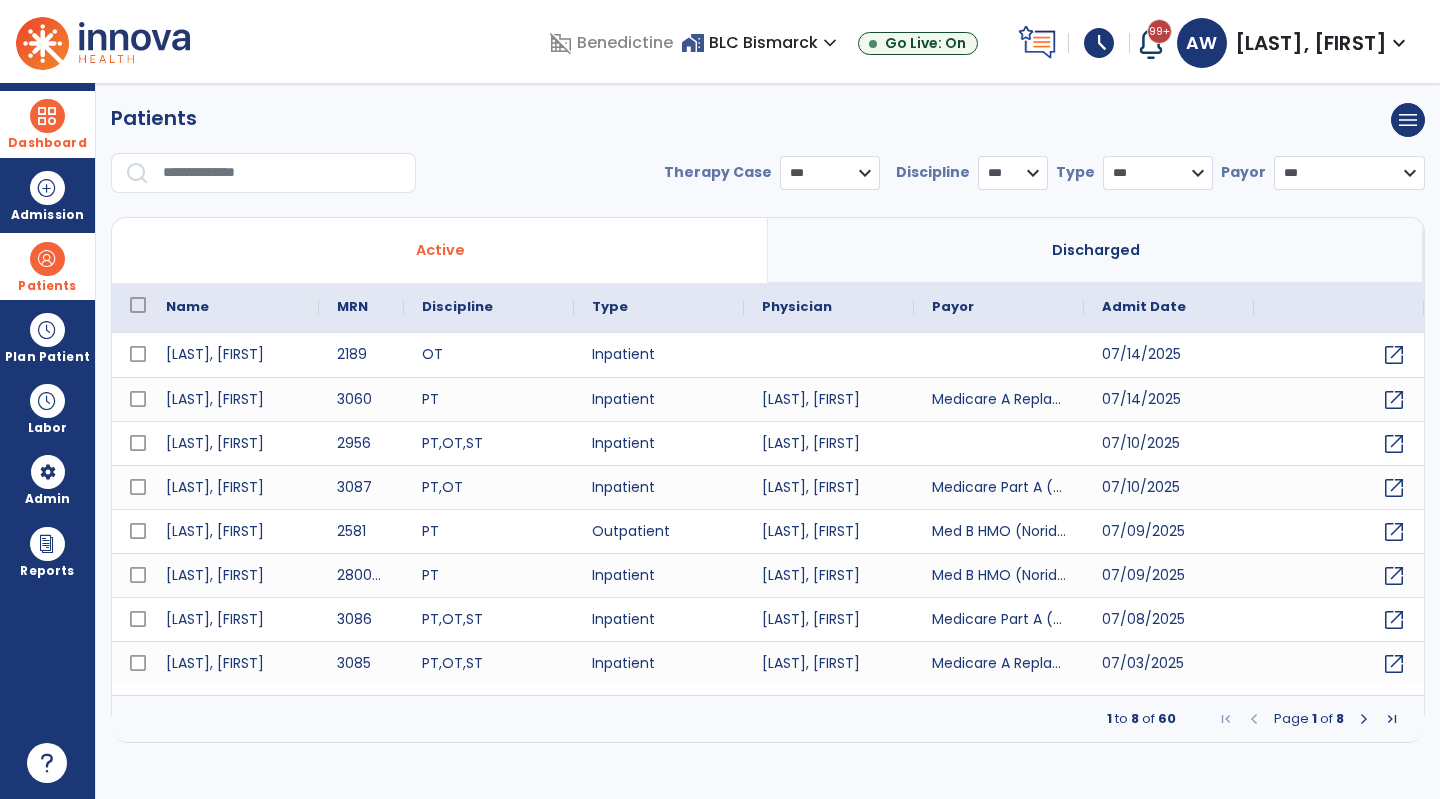 click at bounding box center (282, 173) 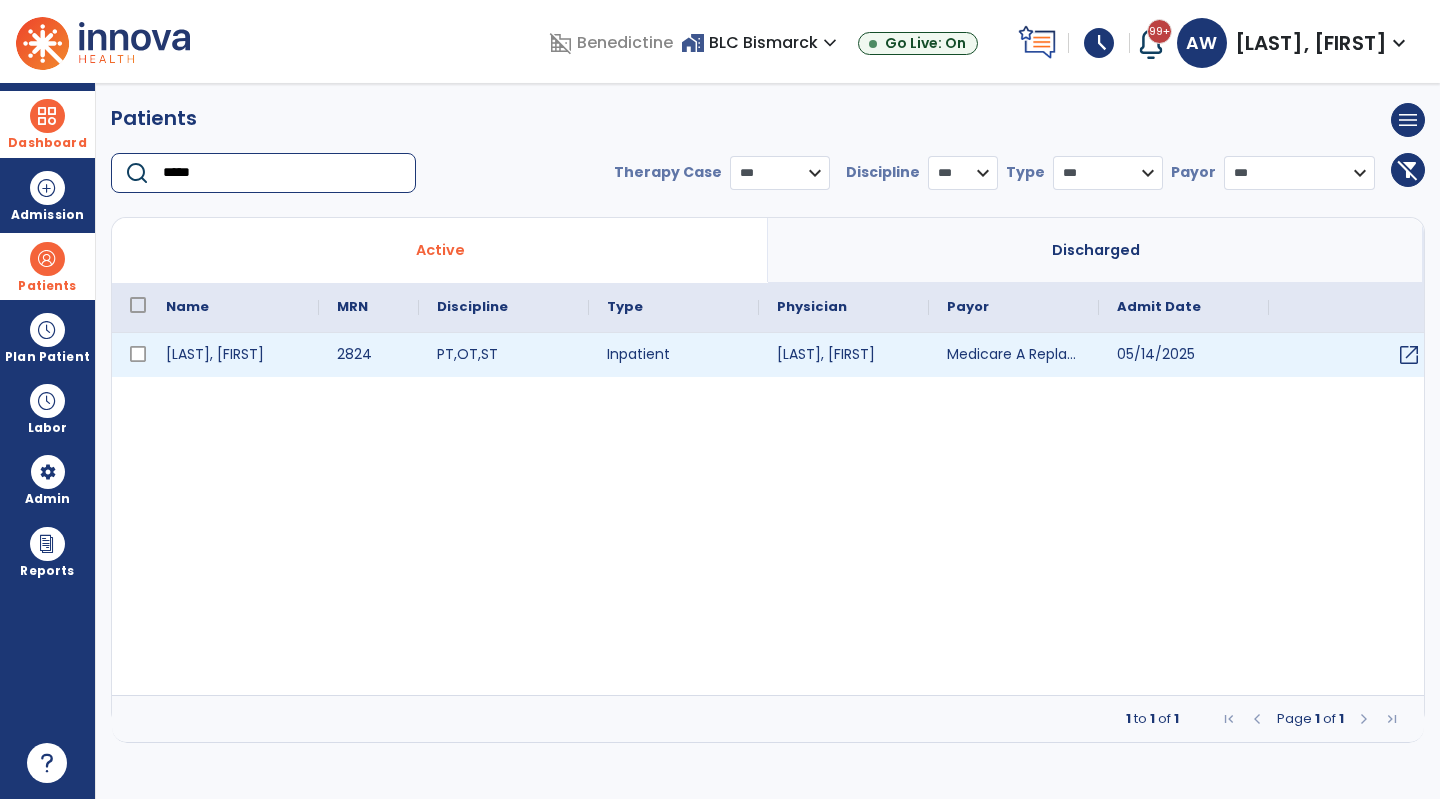 type on "*****" 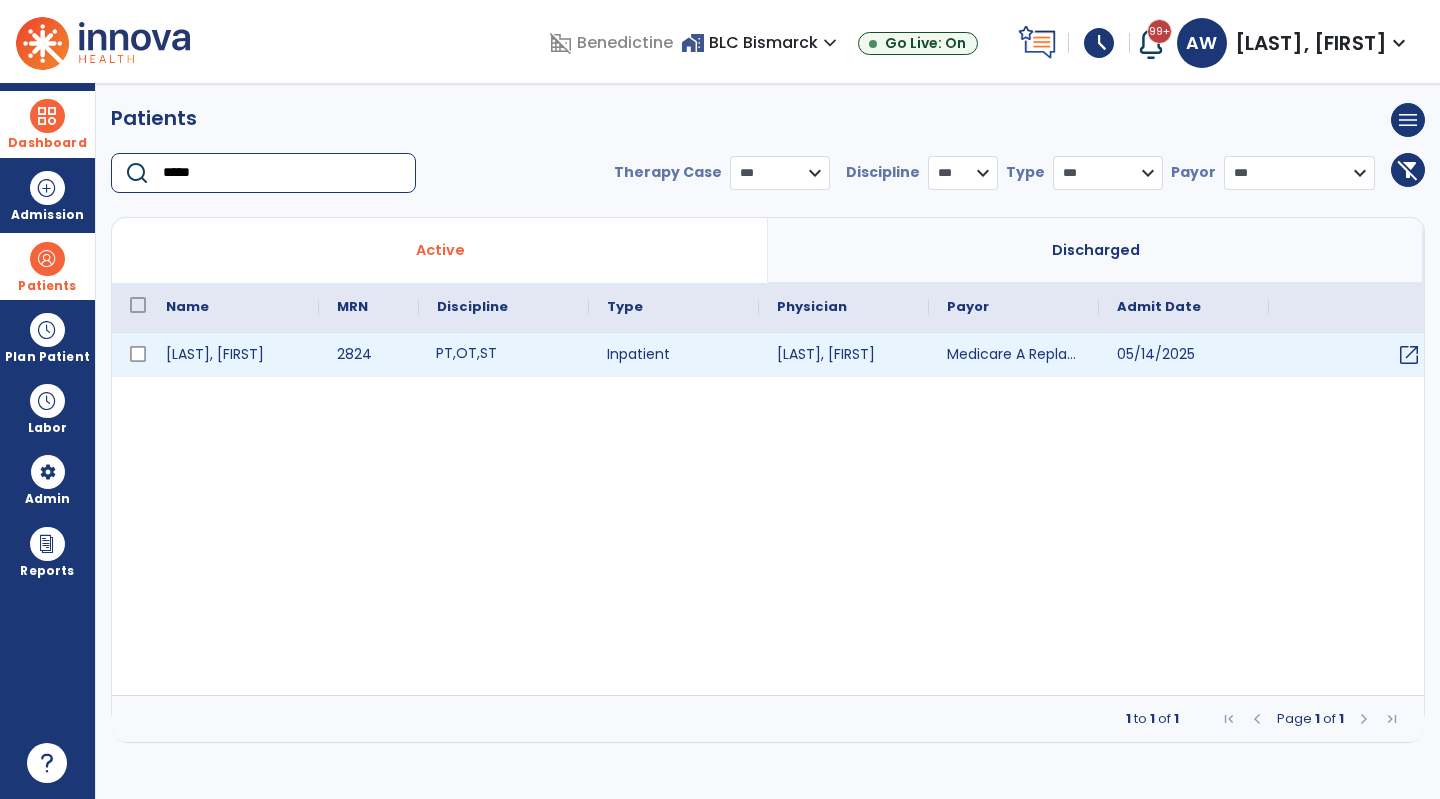 click on "PT , OT , ST" at bounding box center (504, 355) 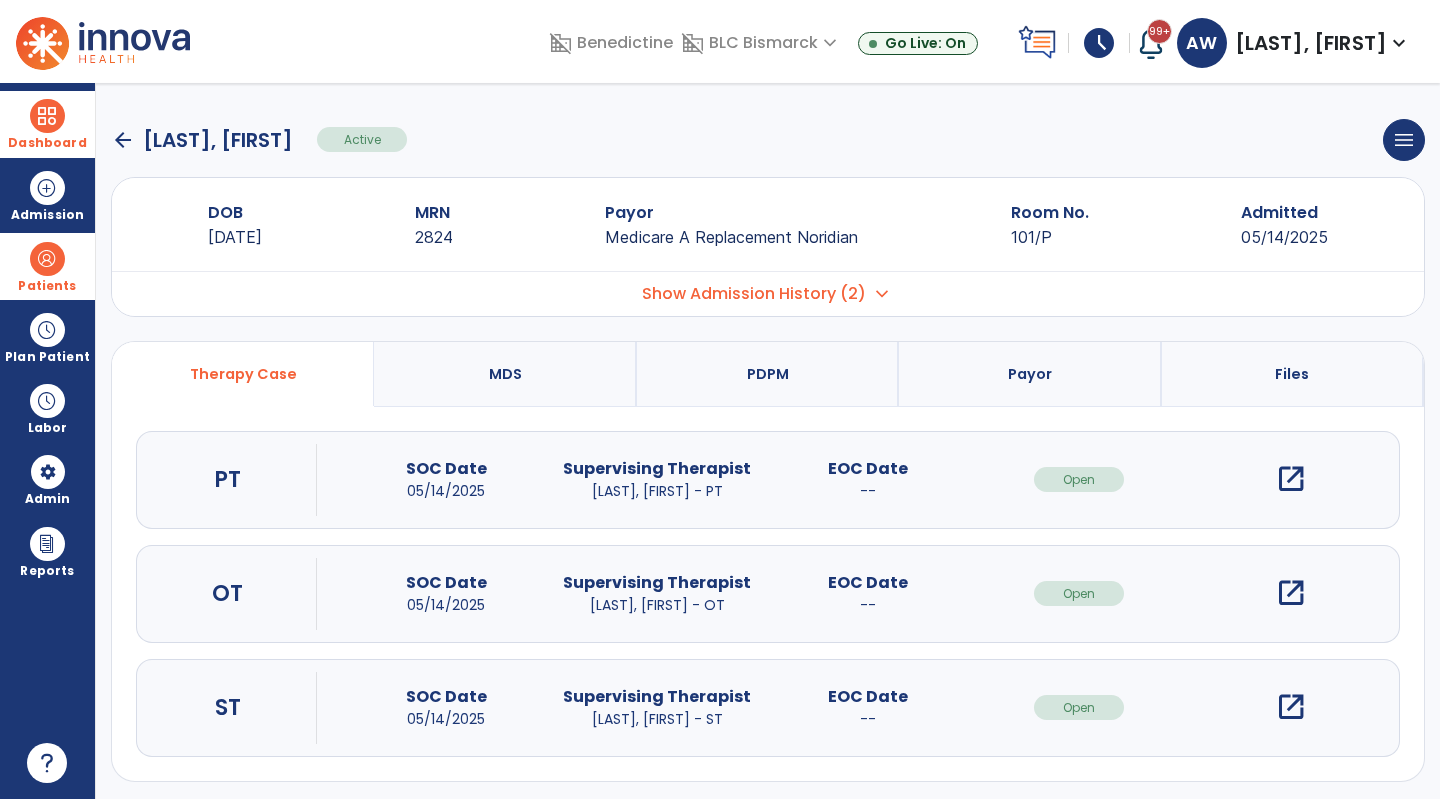 click on "open_in_new" at bounding box center (1291, 479) 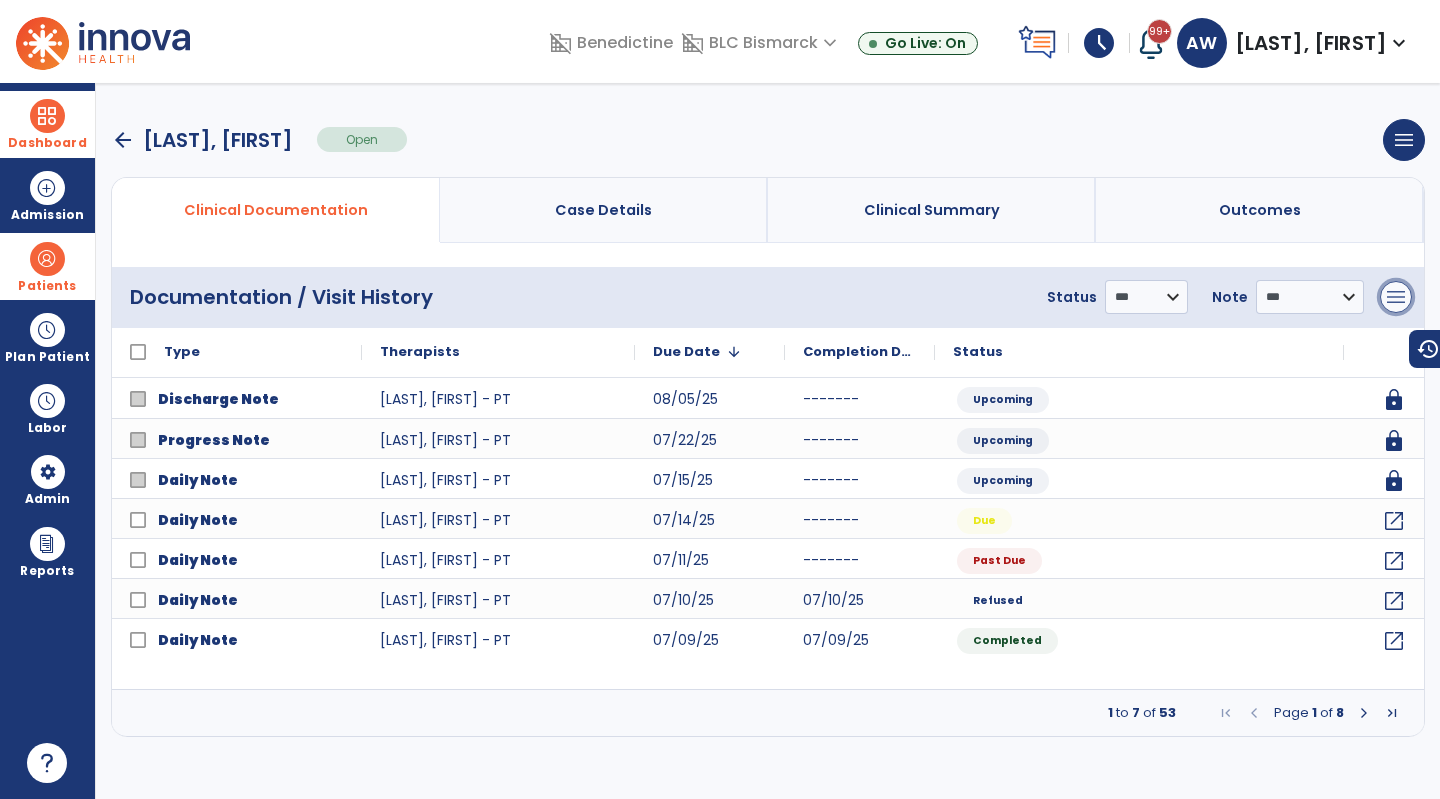 click on "menu" at bounding box center [1396, 297] 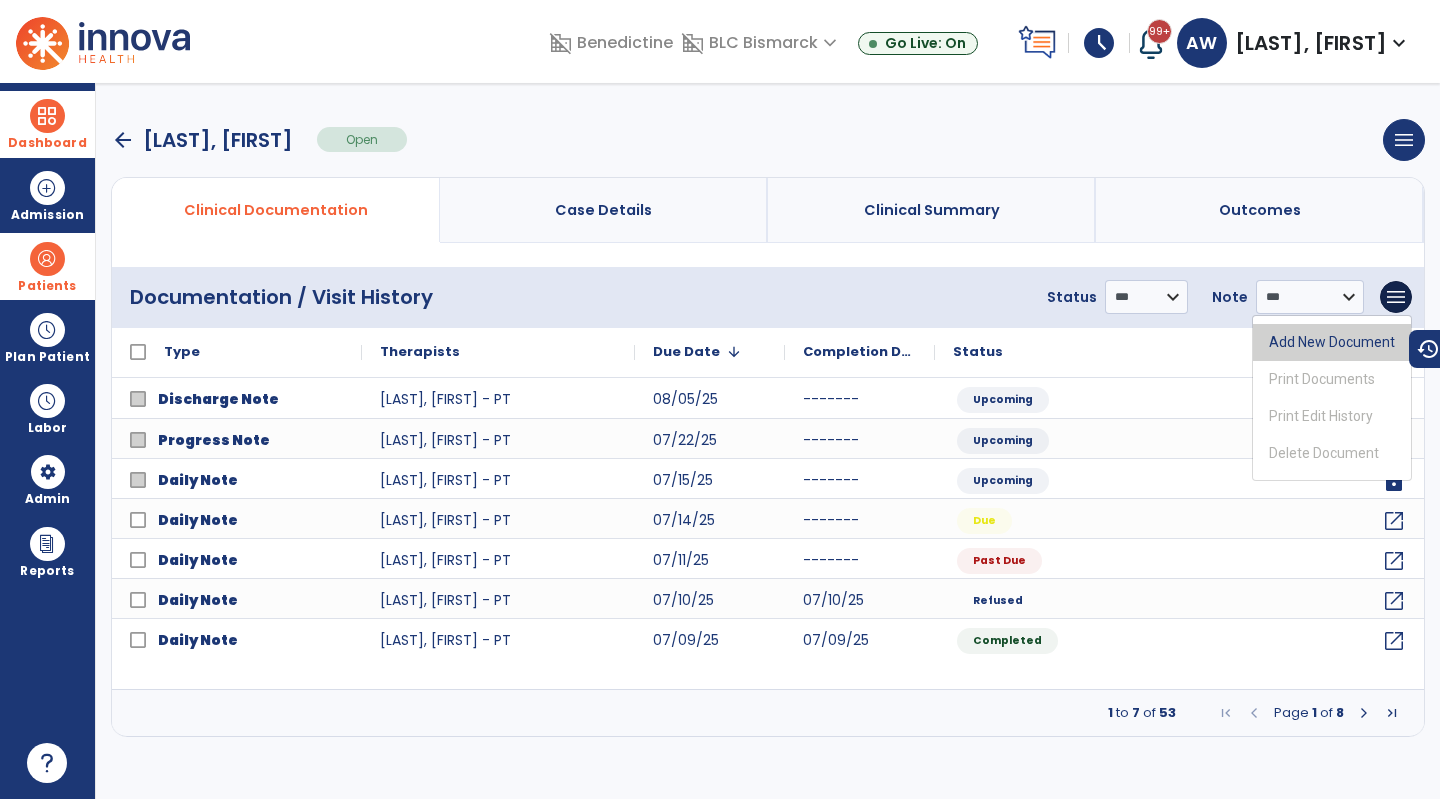 click on "Add New Document" at bounding box center [1332, 342] 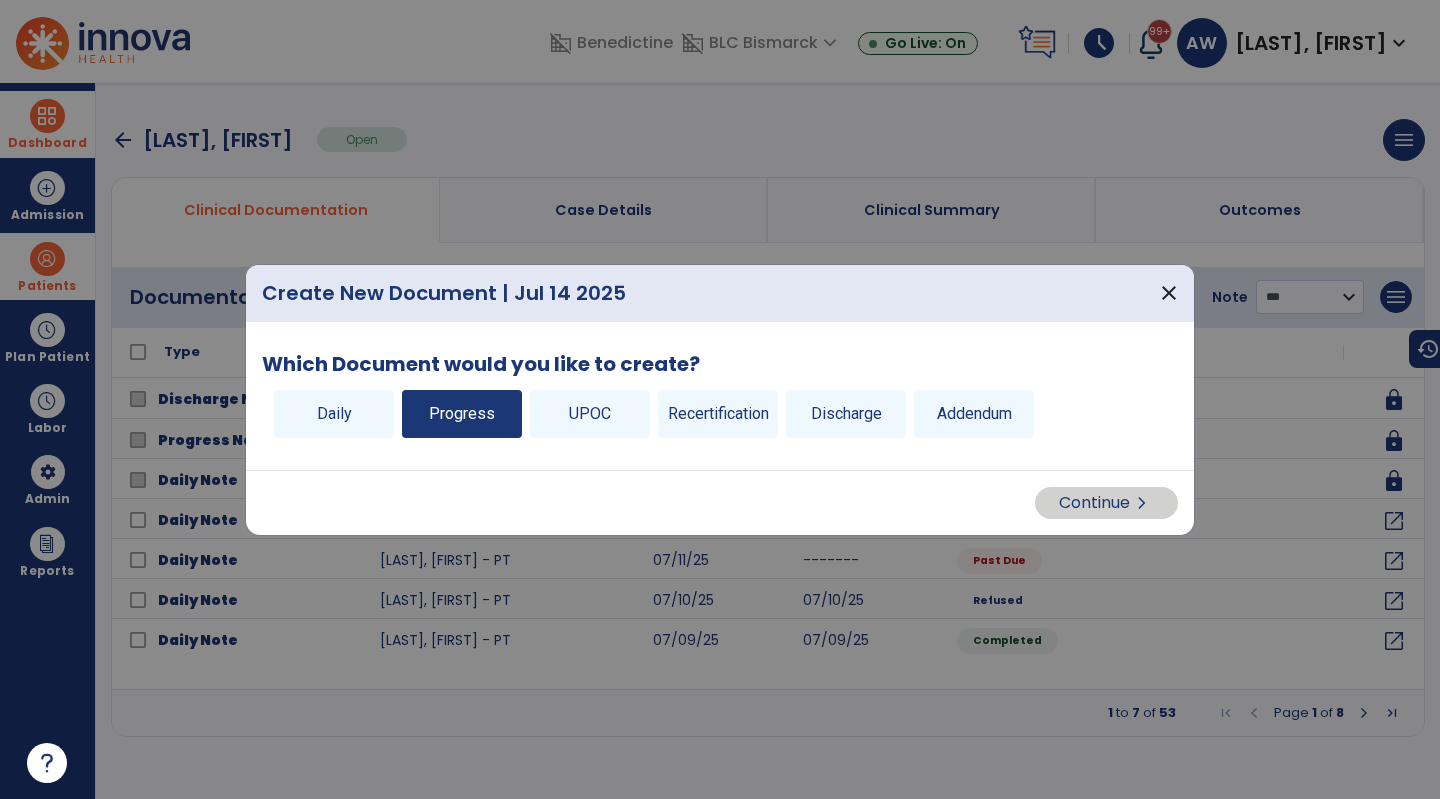 click on "Progress" at bounding box center [462, 414] 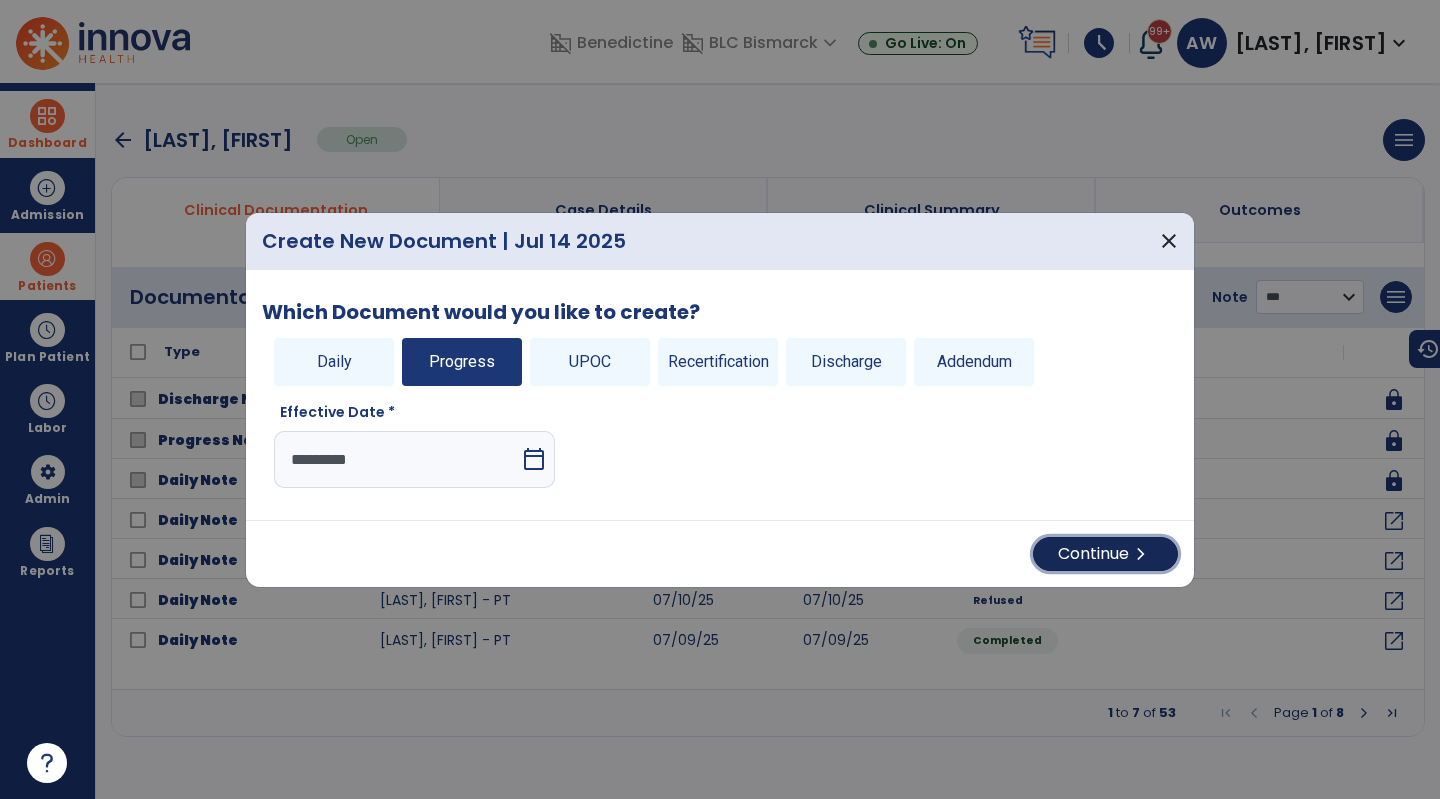 click on "Continue   chevron_right" at bounding box center (1105, 554) 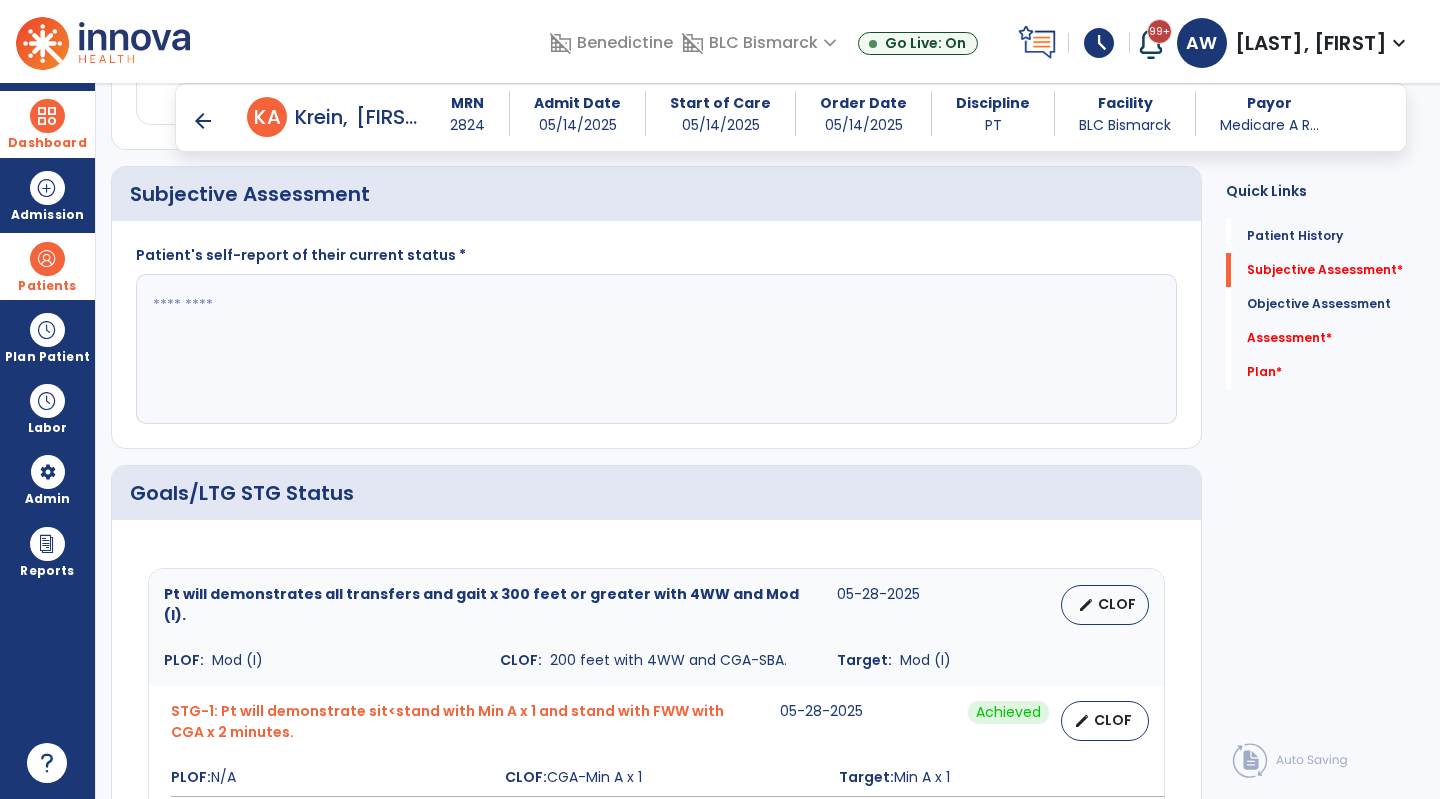 scroll, scrollTop: 473, scrollLeft: 0, axis: vertical 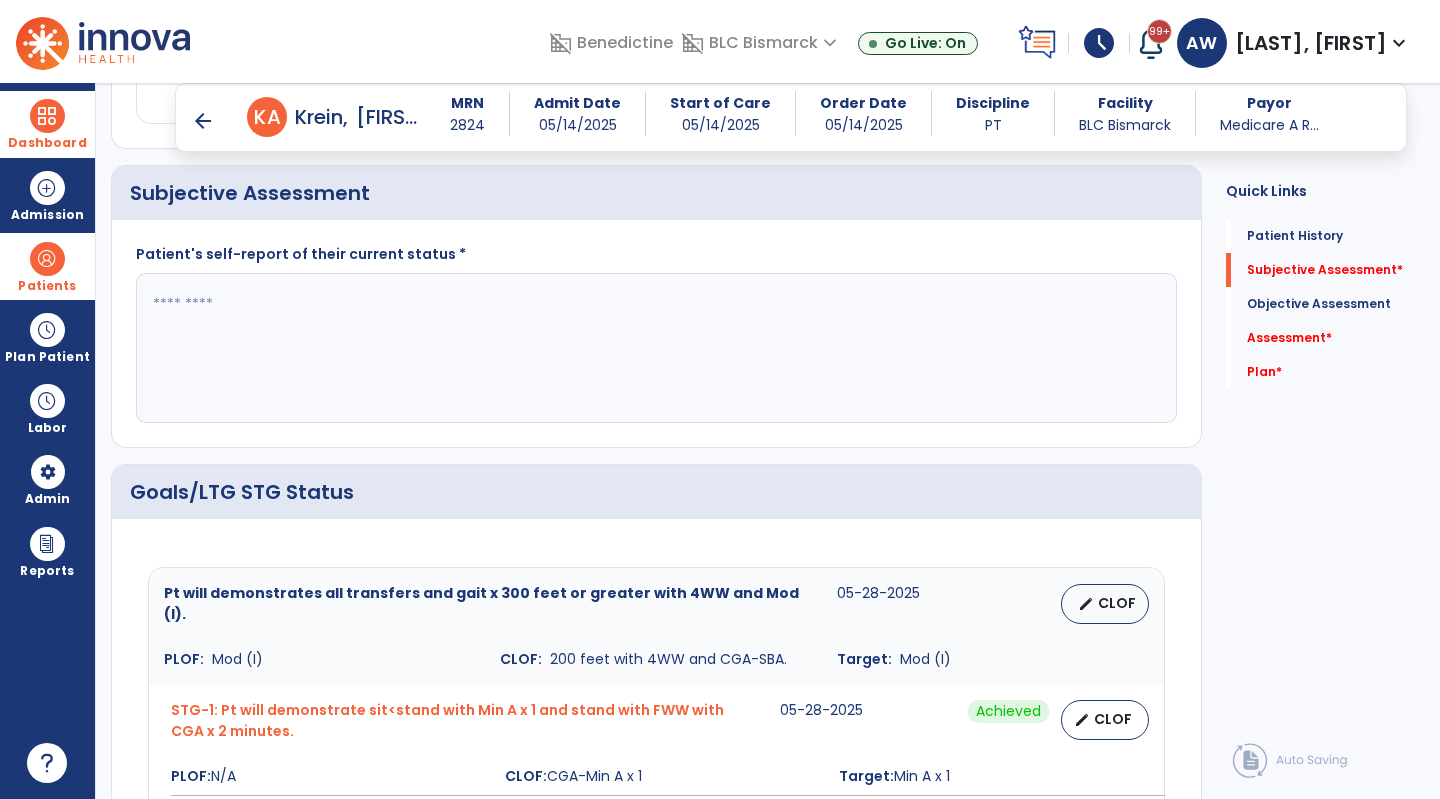 click 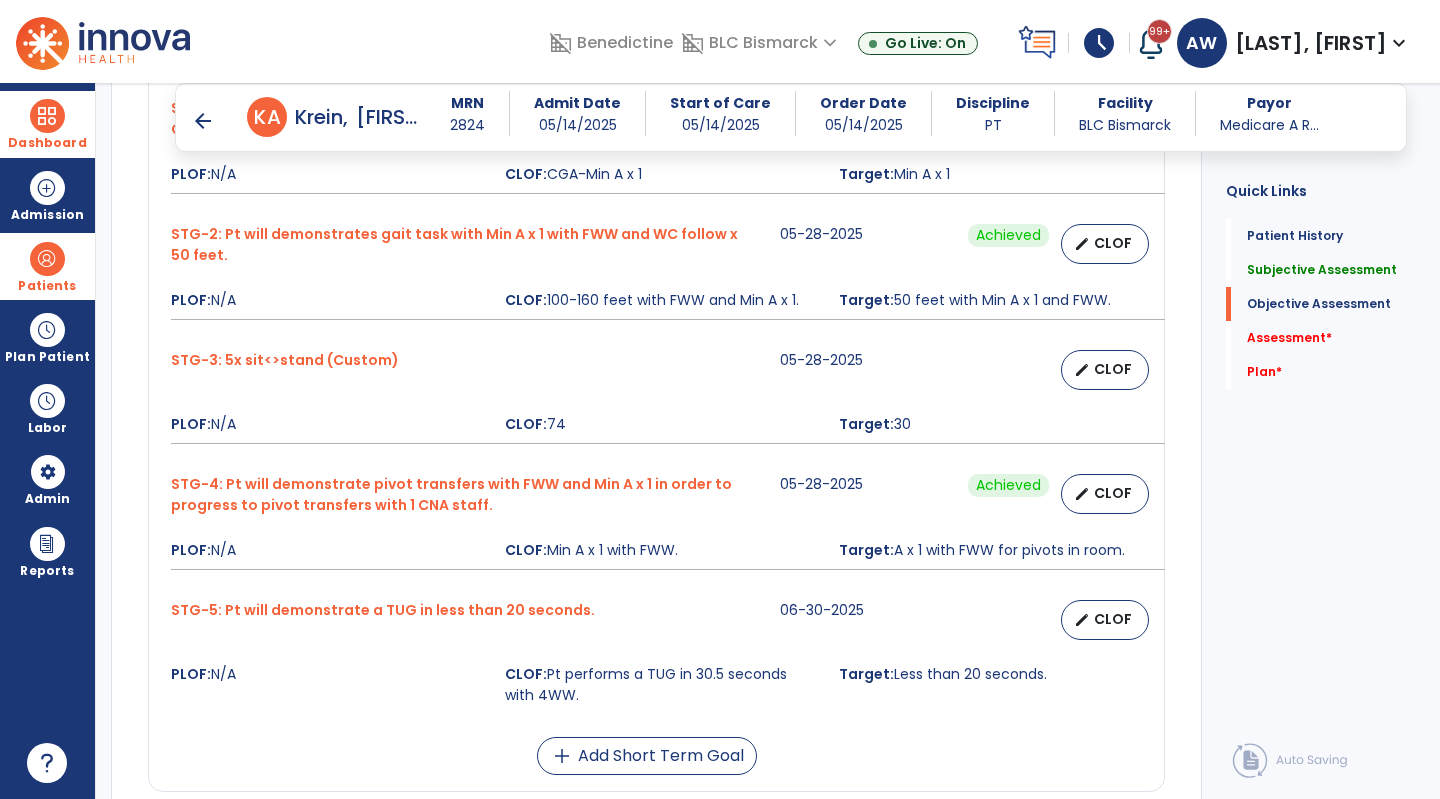 scroll, scrollTop: 1089, scrollLeft: 0, axis: vertical 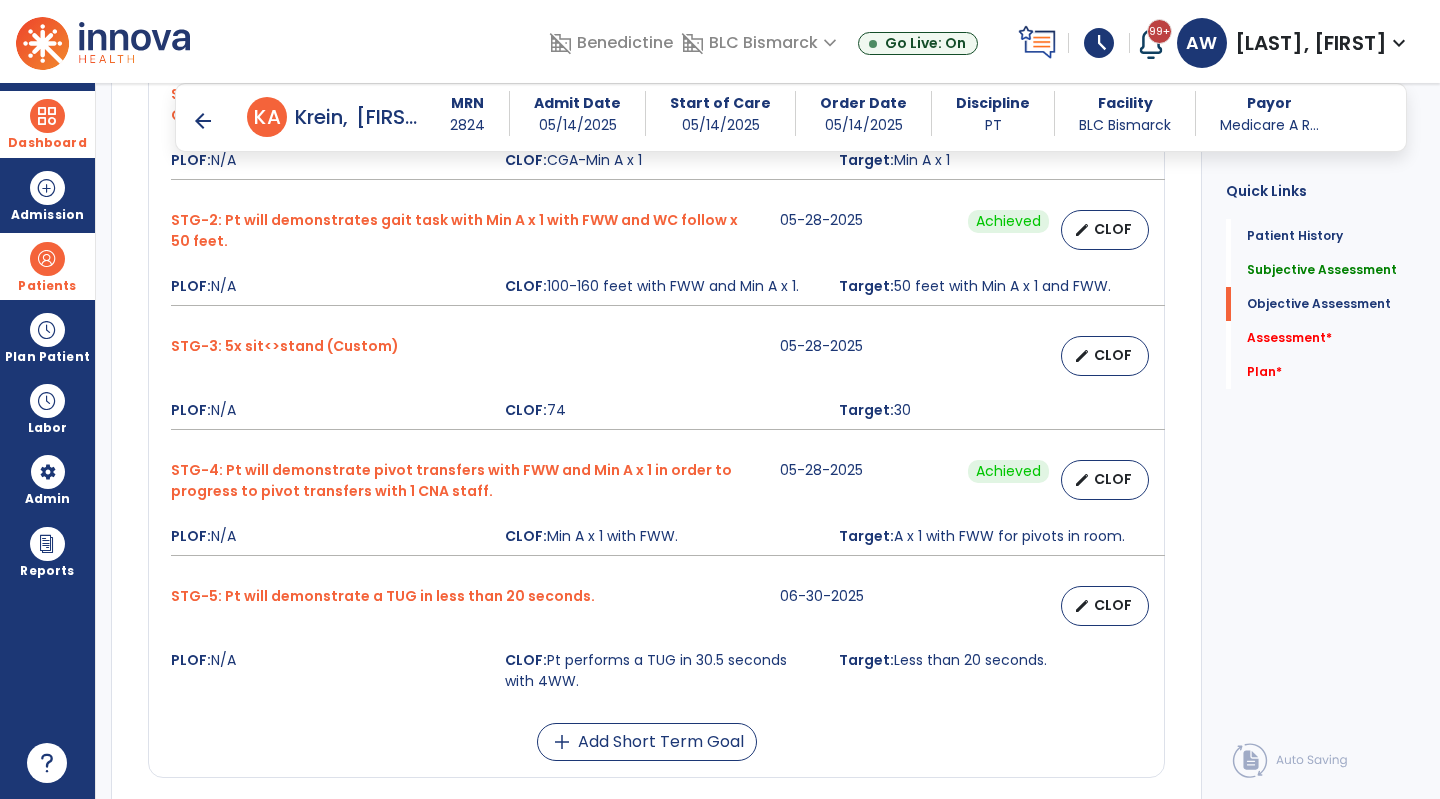 type on "**********" 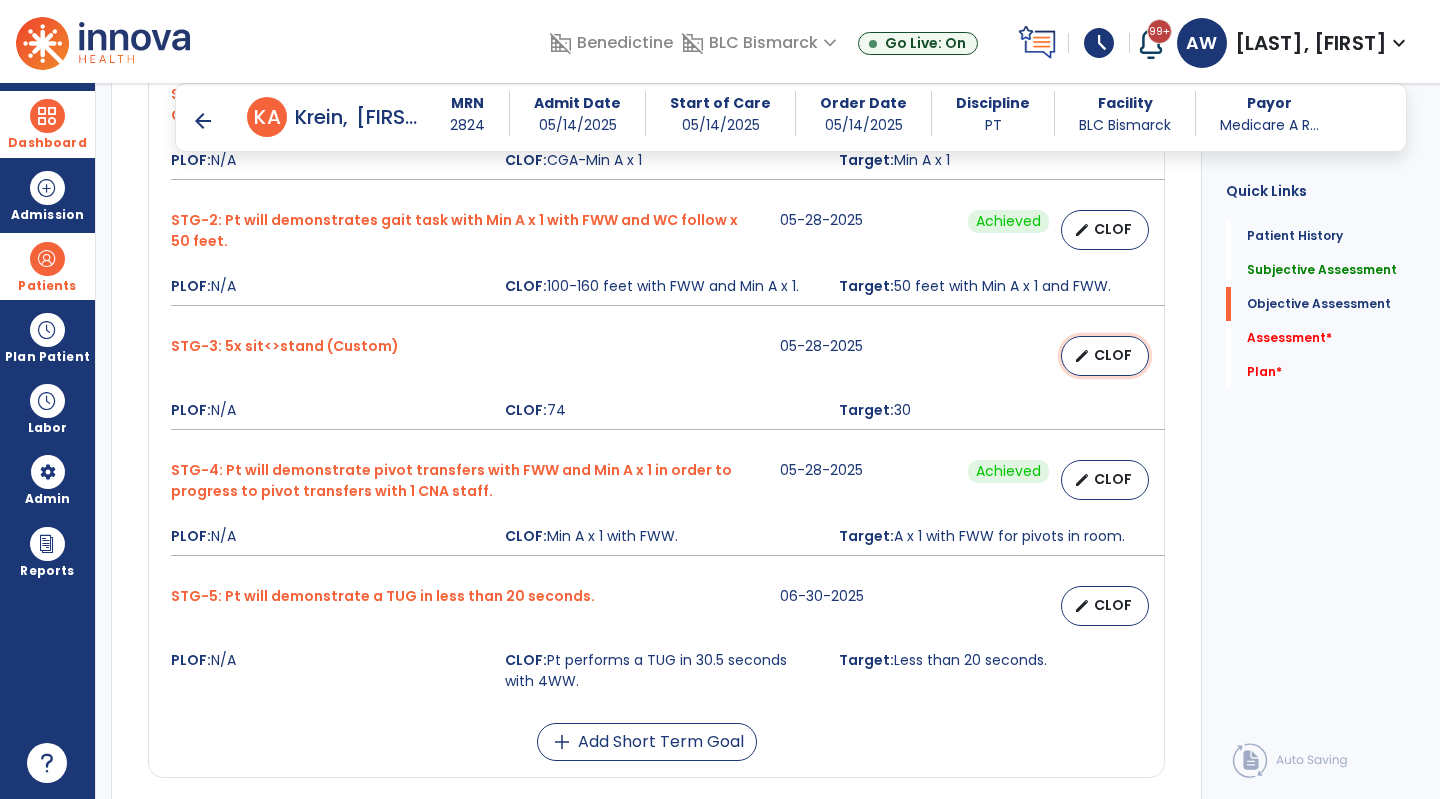 click on "CLOF" at bounding box center [1113, 355] 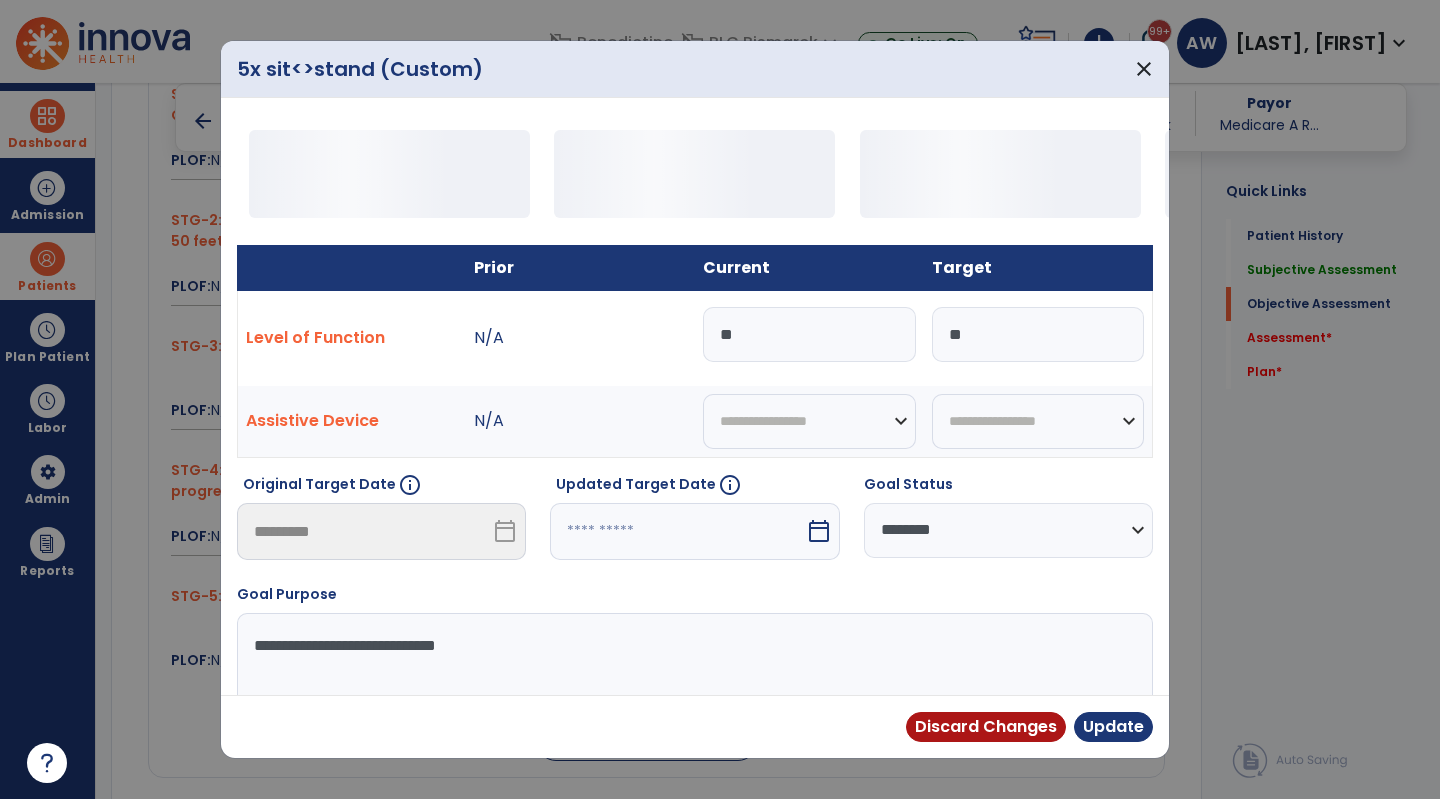 click on "**" at bounding box center (809, 334) 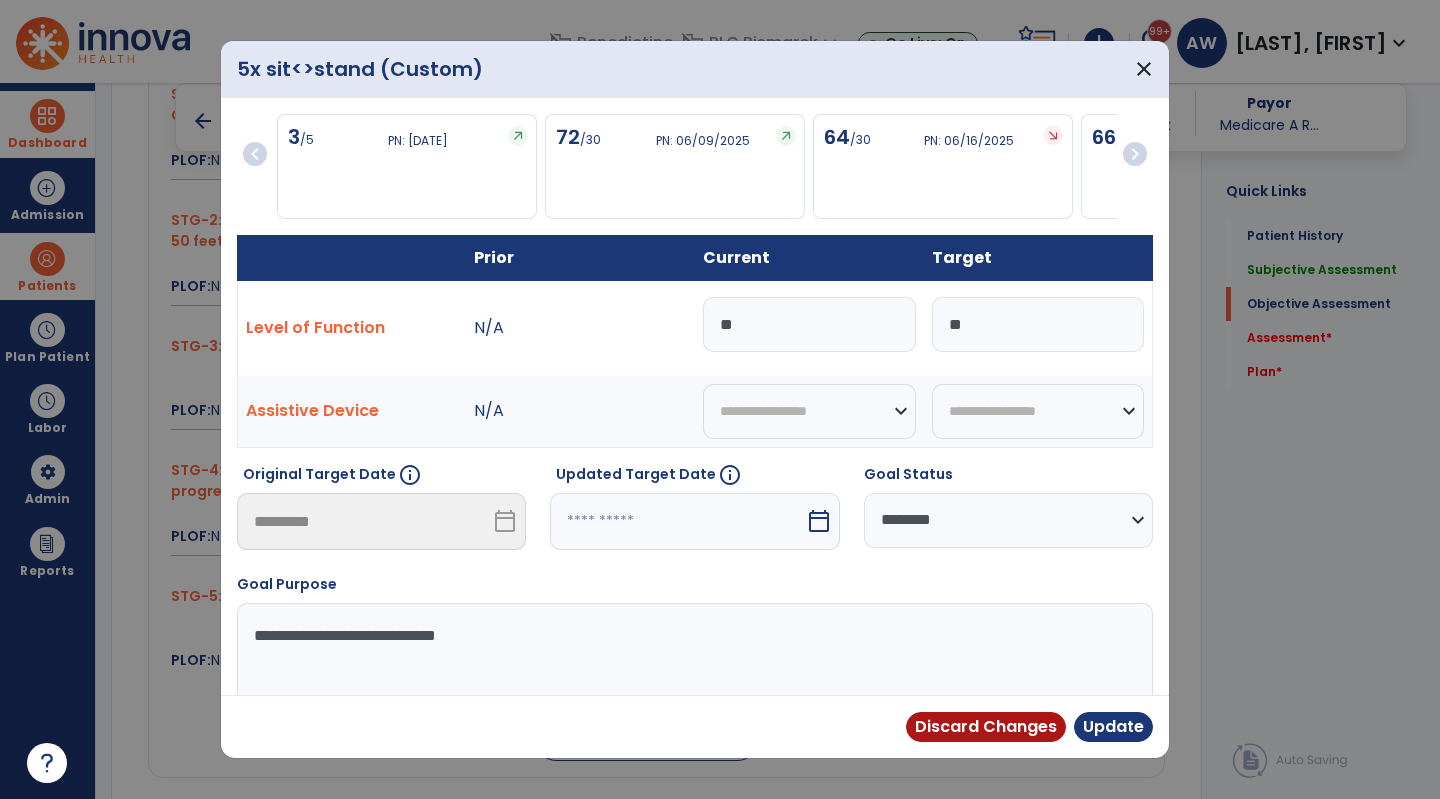 type on "**" 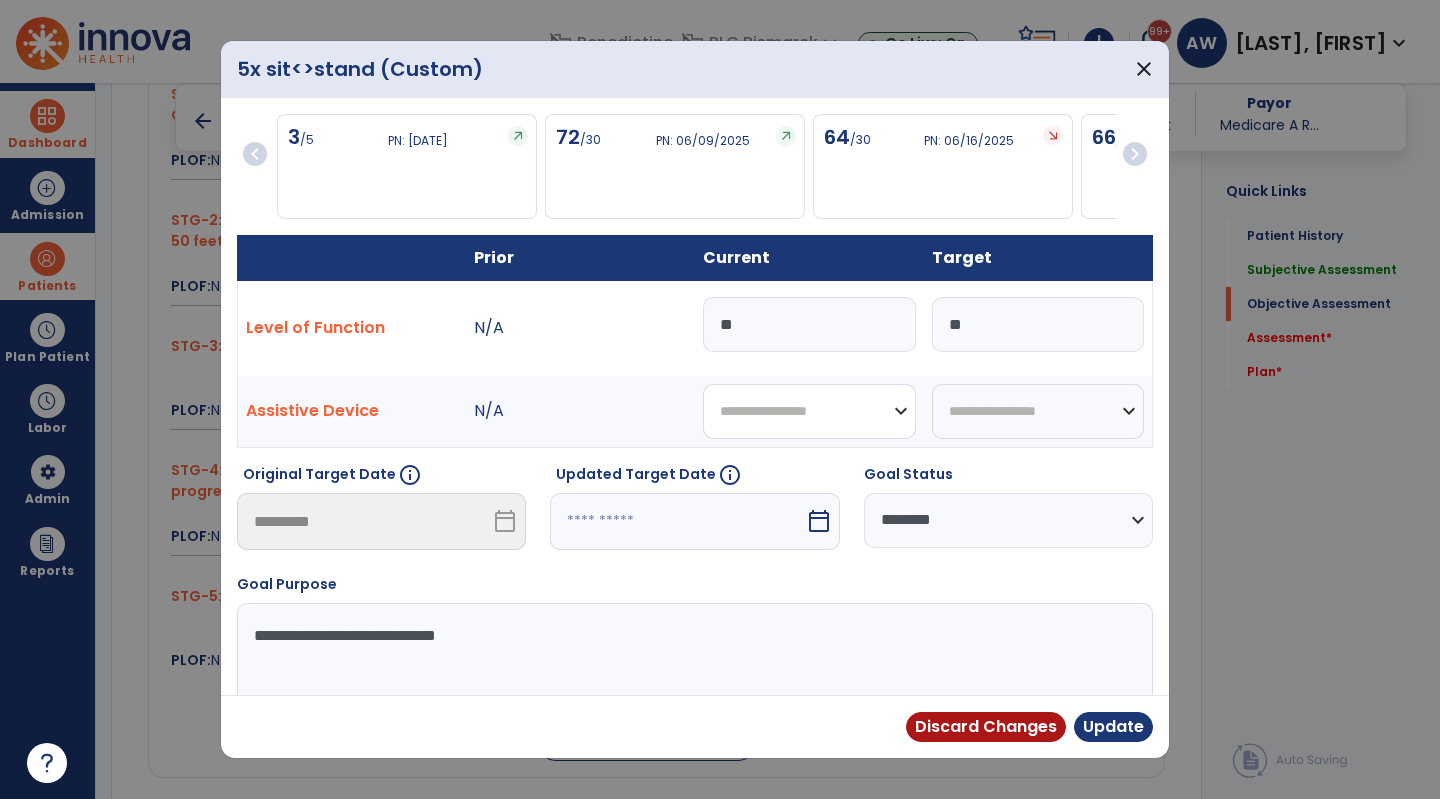 click on "**********" at bounding box center (809, 411) 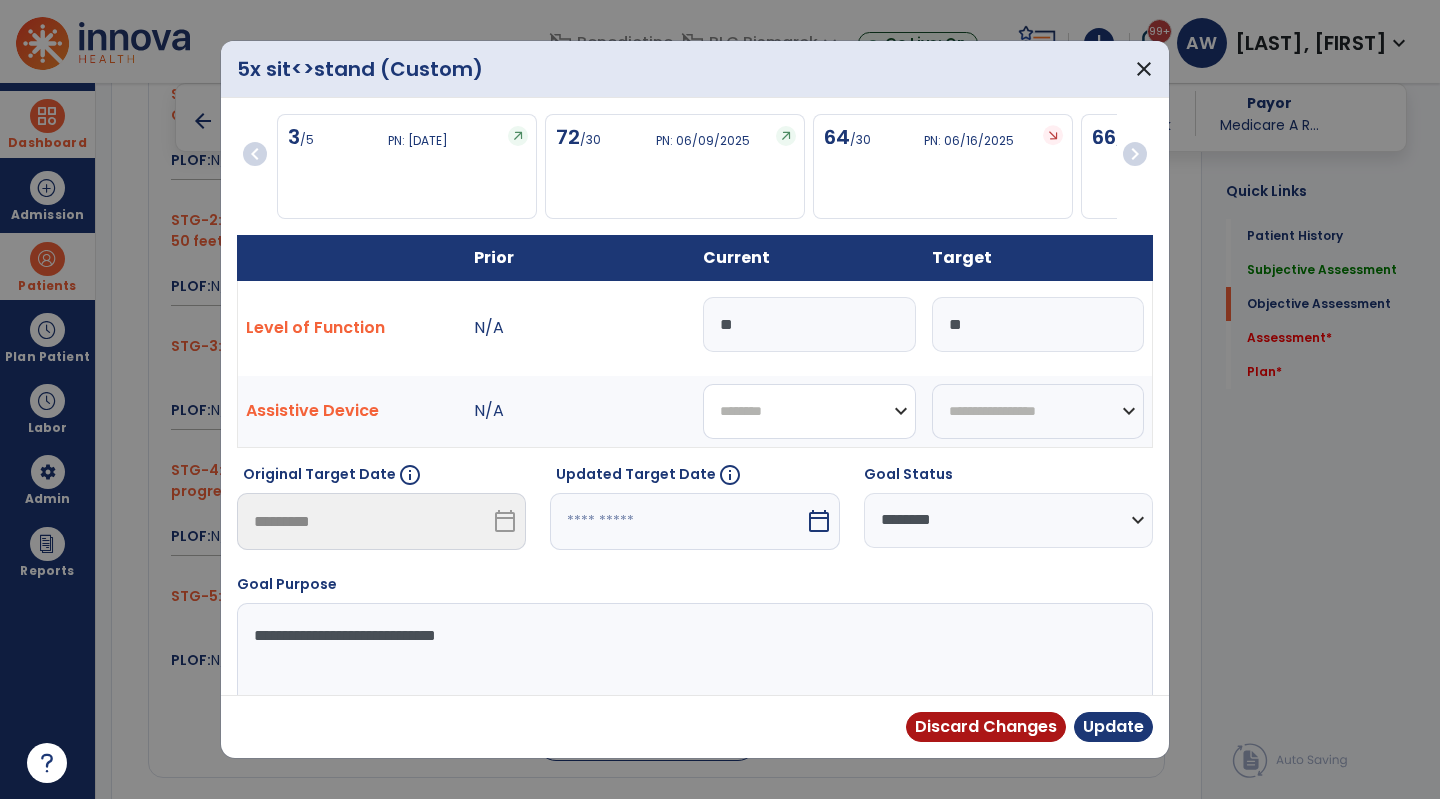 click on "**********" at bounding box center (809, 411) 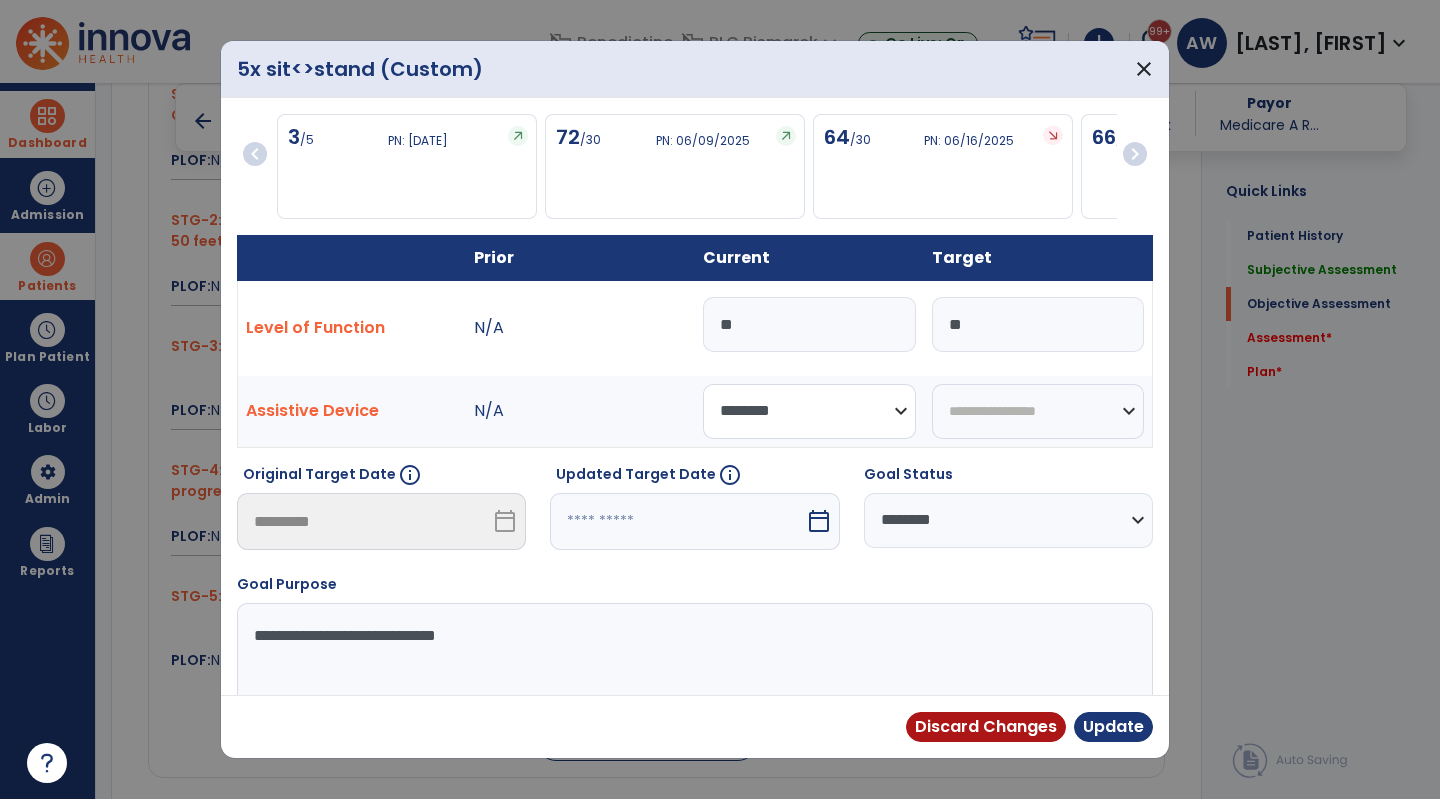 click on "**********" at bounding box center [809, 411] 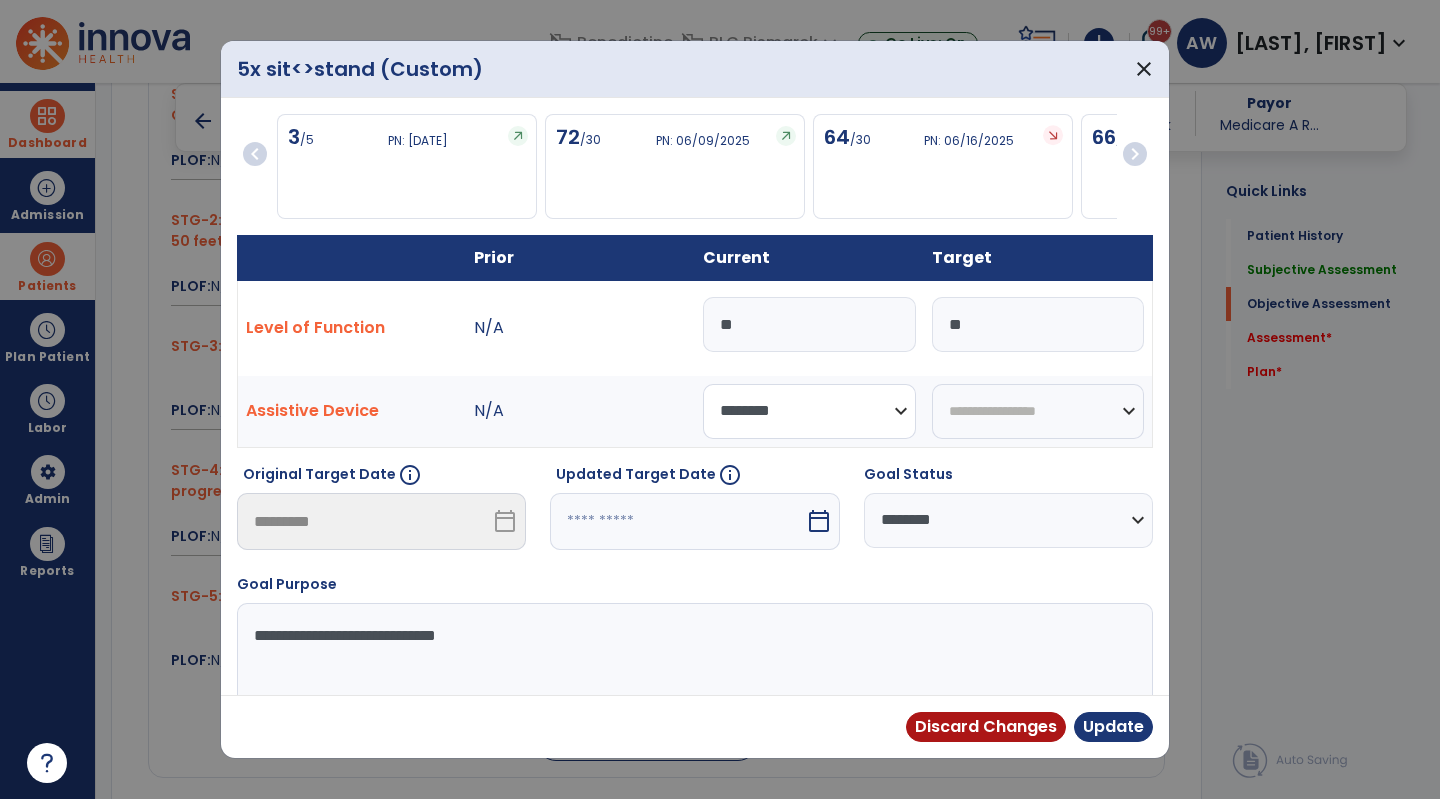 select on "**********" 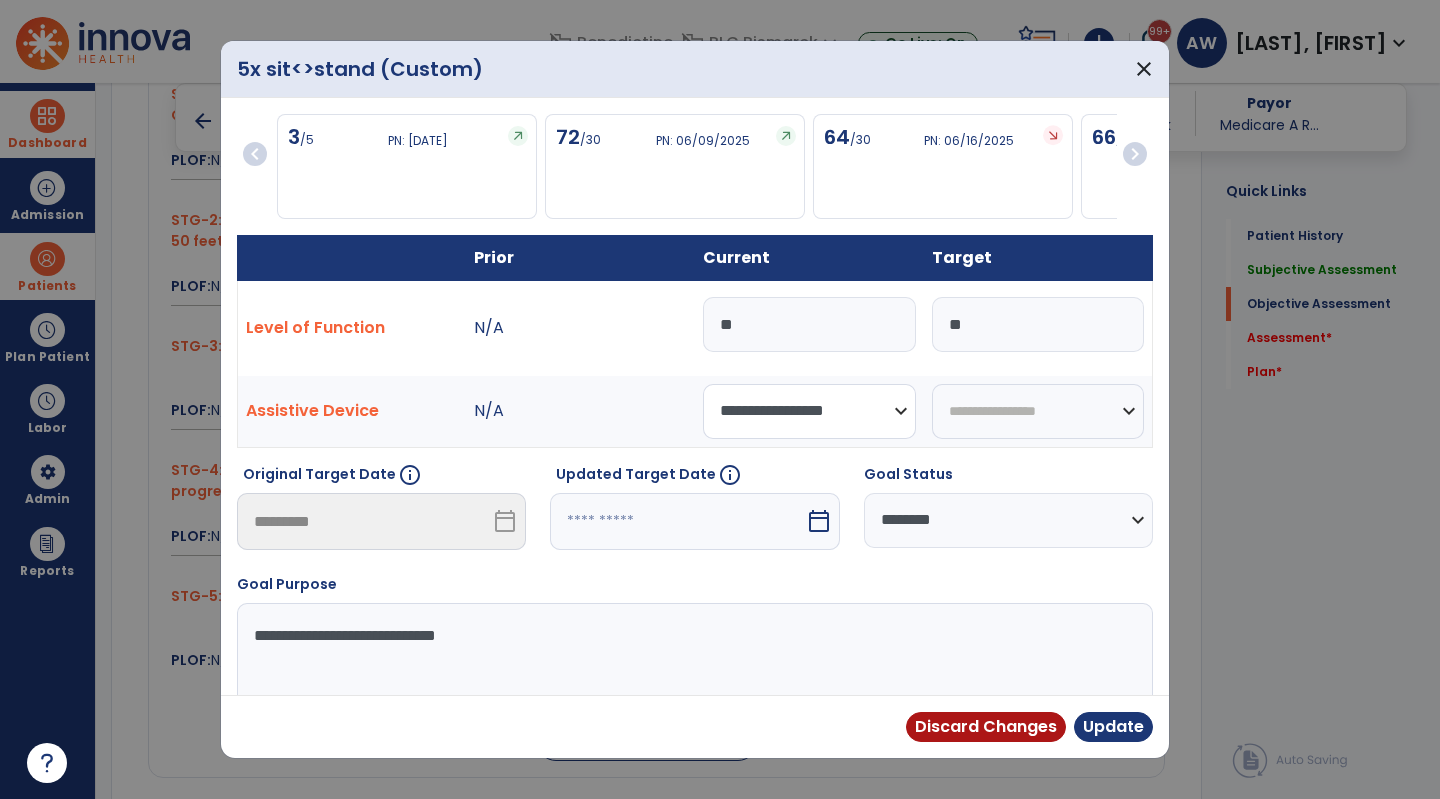 click on "**********" at bounding box center (809, 411) 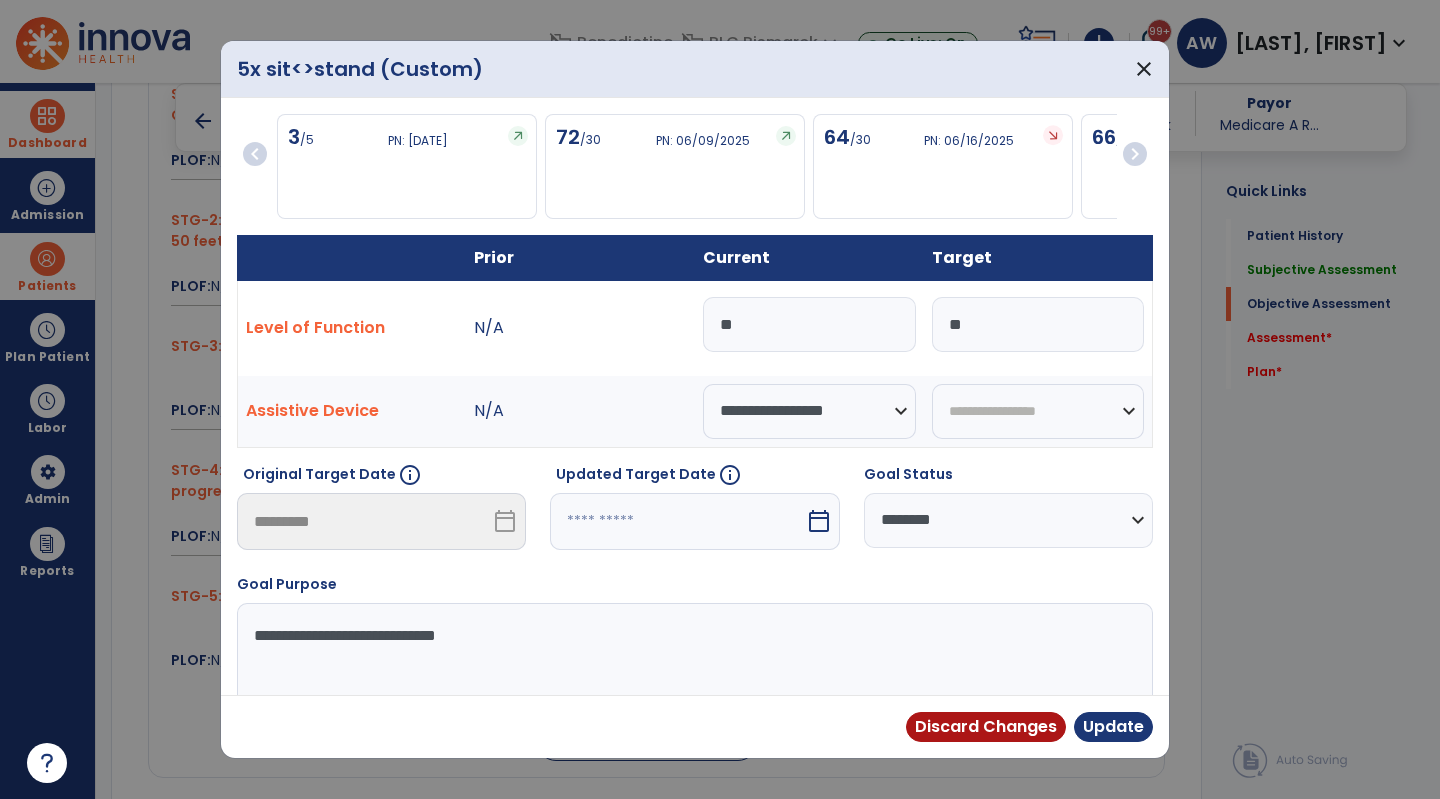 click on "calendar_today" at bounding box center (821, 521) 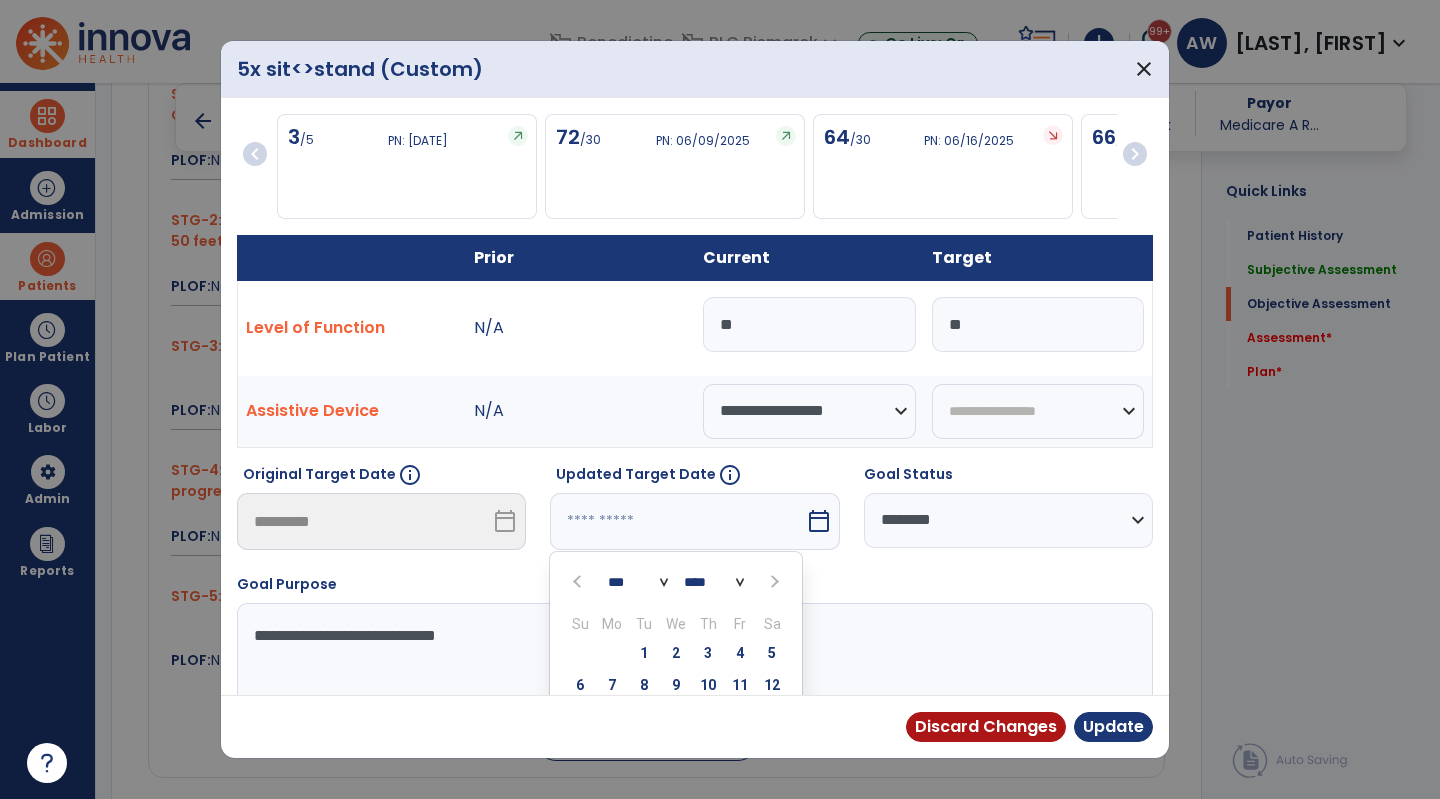 scroll, scrollTop: 152, scrollLeft: 0, axis: vertical 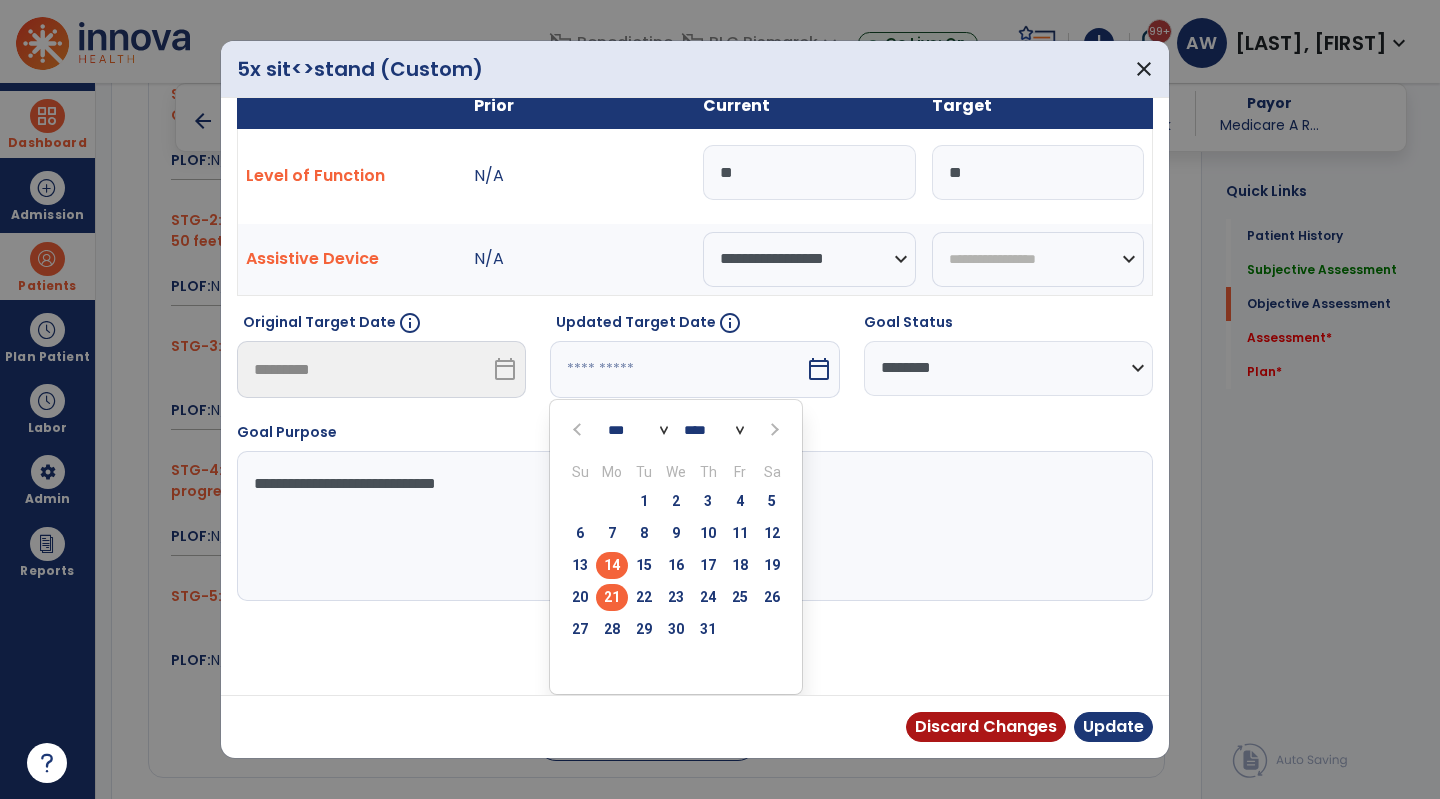 click on "21" at bounding box center (612, 597) 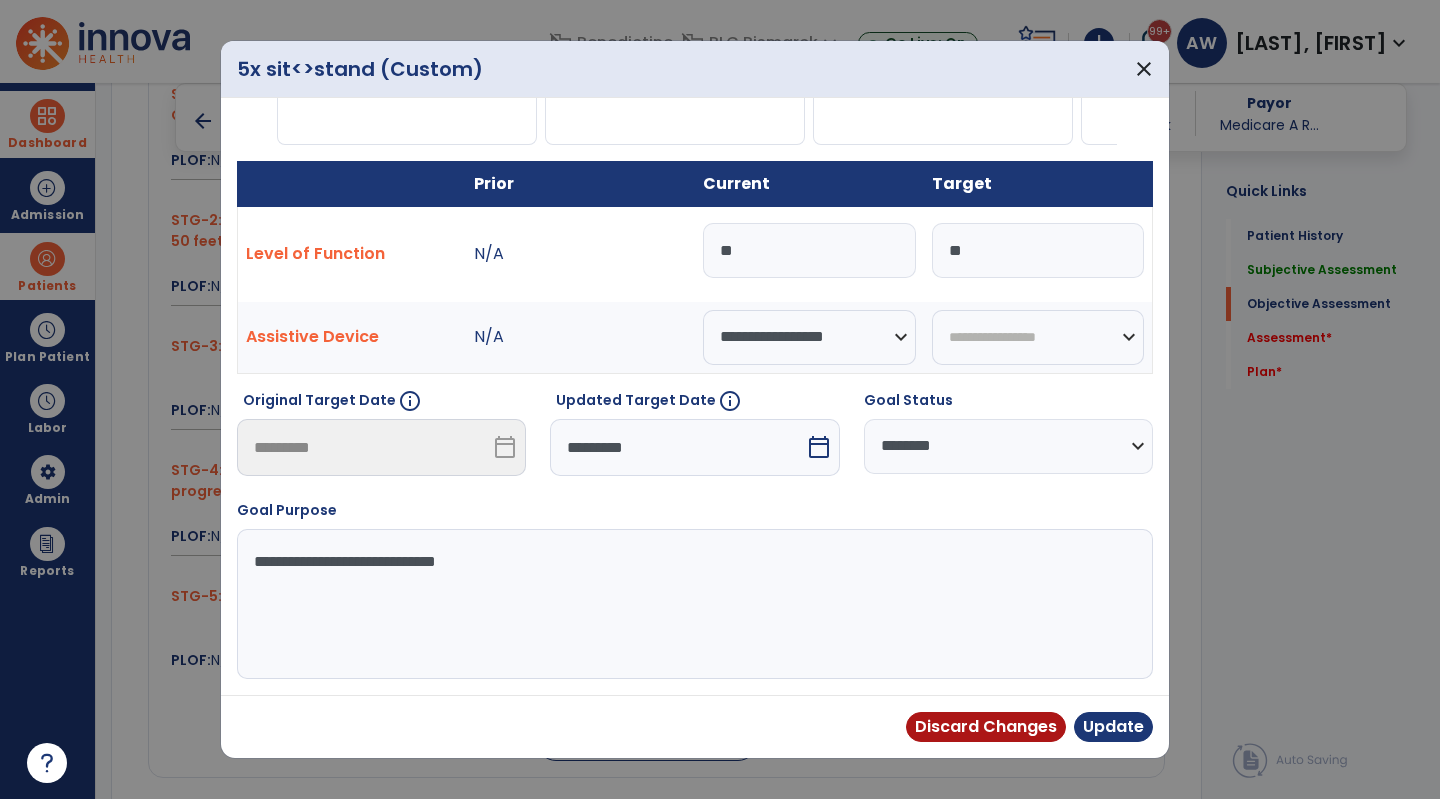 scroll, scrollTop: 74, scrollLeft: 0, axis: vertical 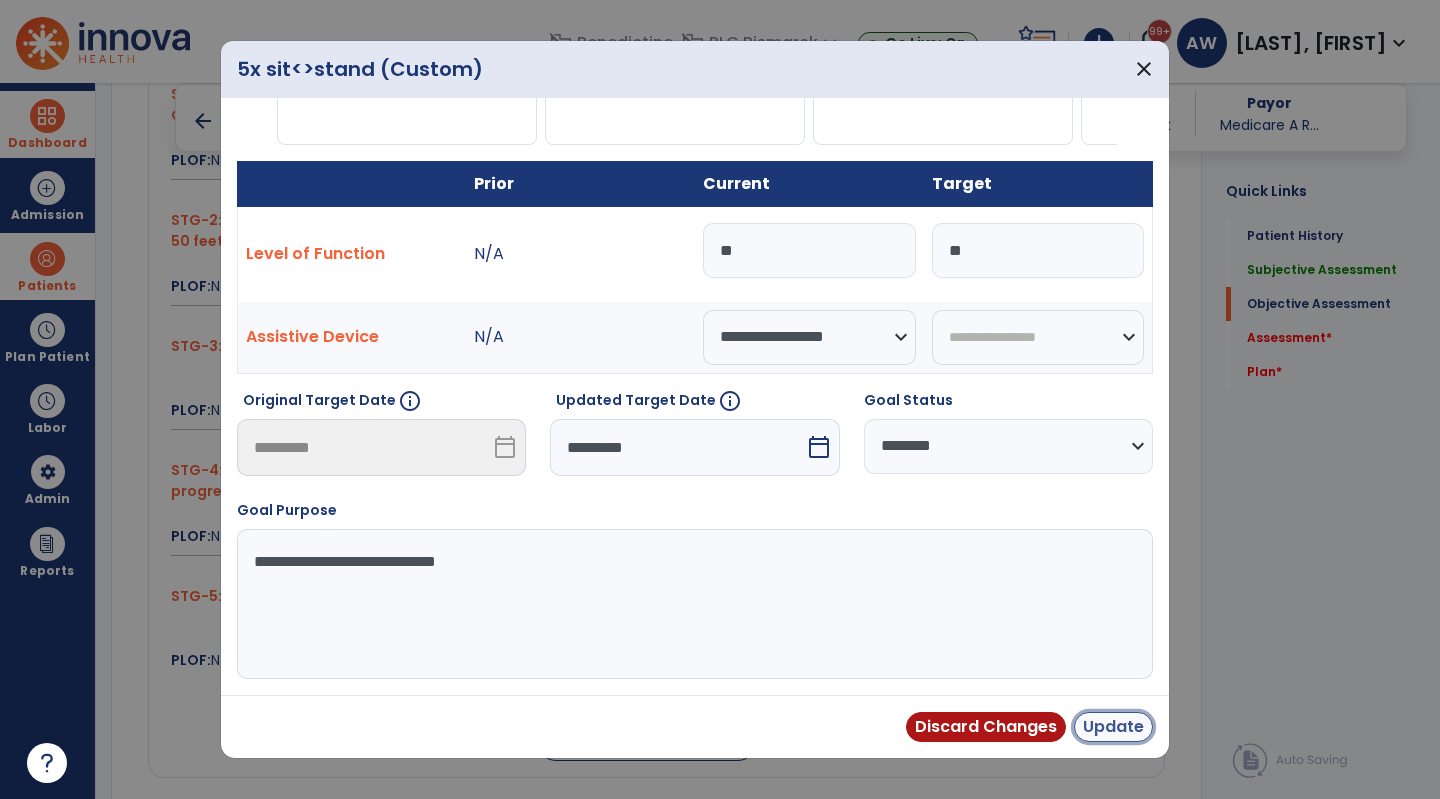 click on "Update" at bounding box center (1113, 727) 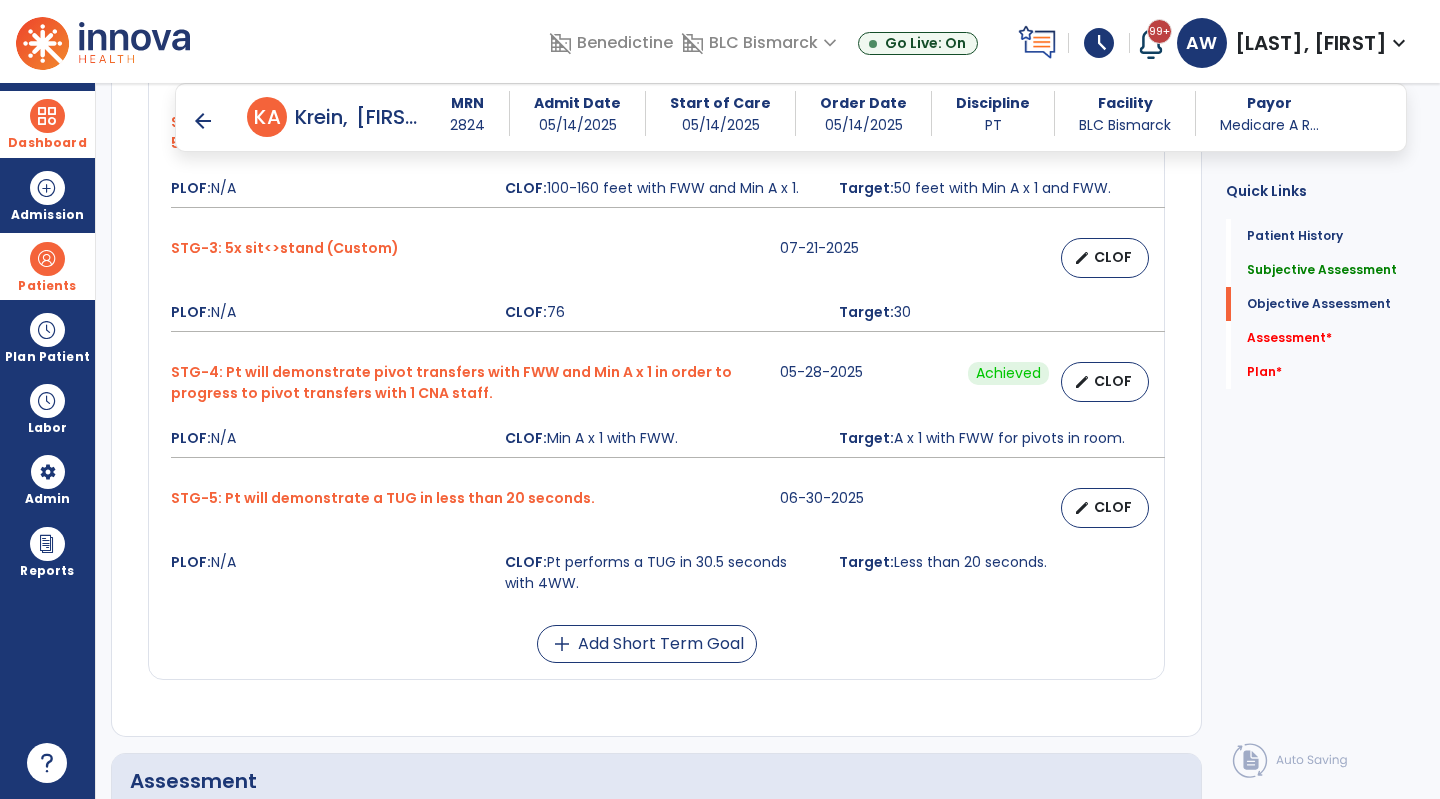 scroll, scrollTop: 1188, scrollLeft: 0, axis: vertical 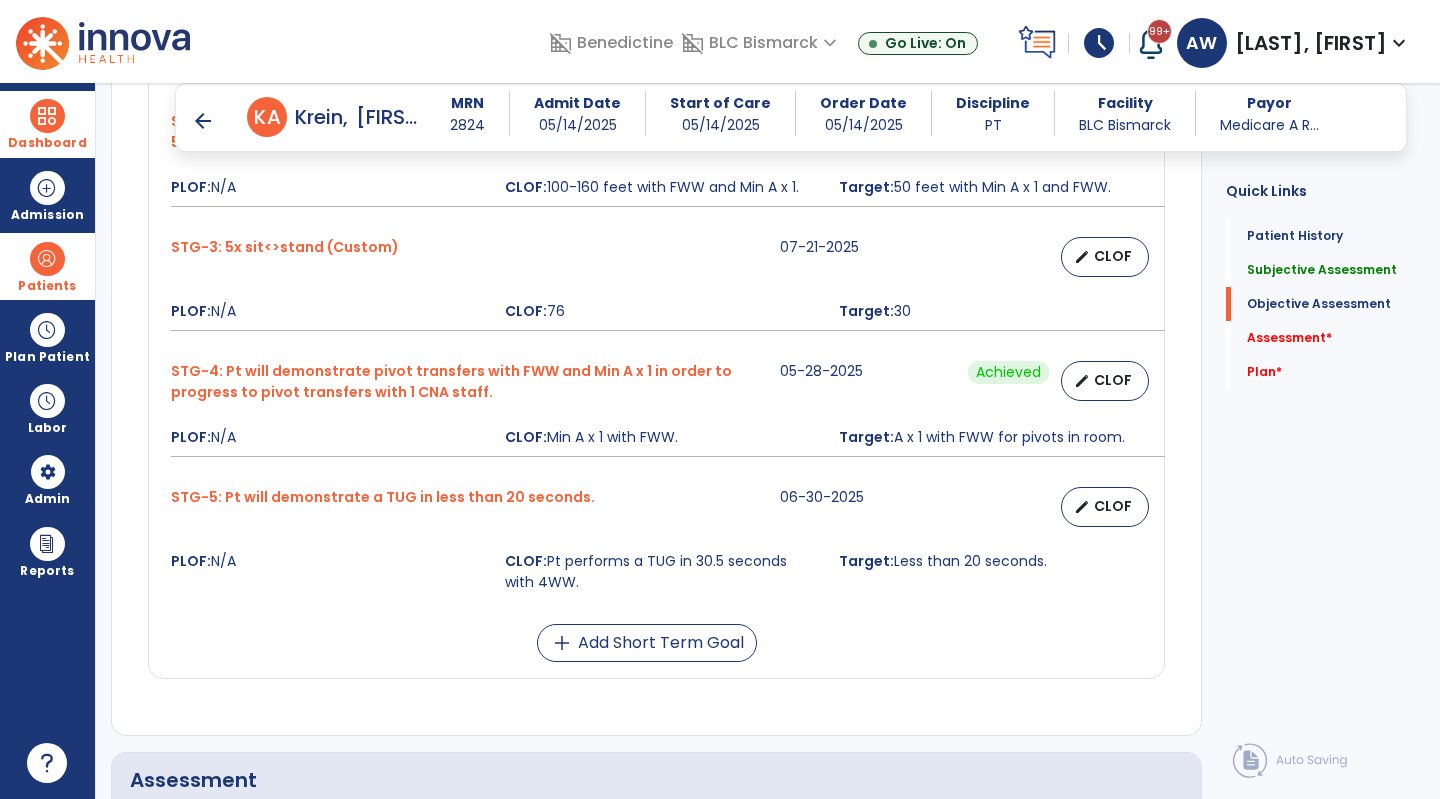 click at bounding box center (47, 116) 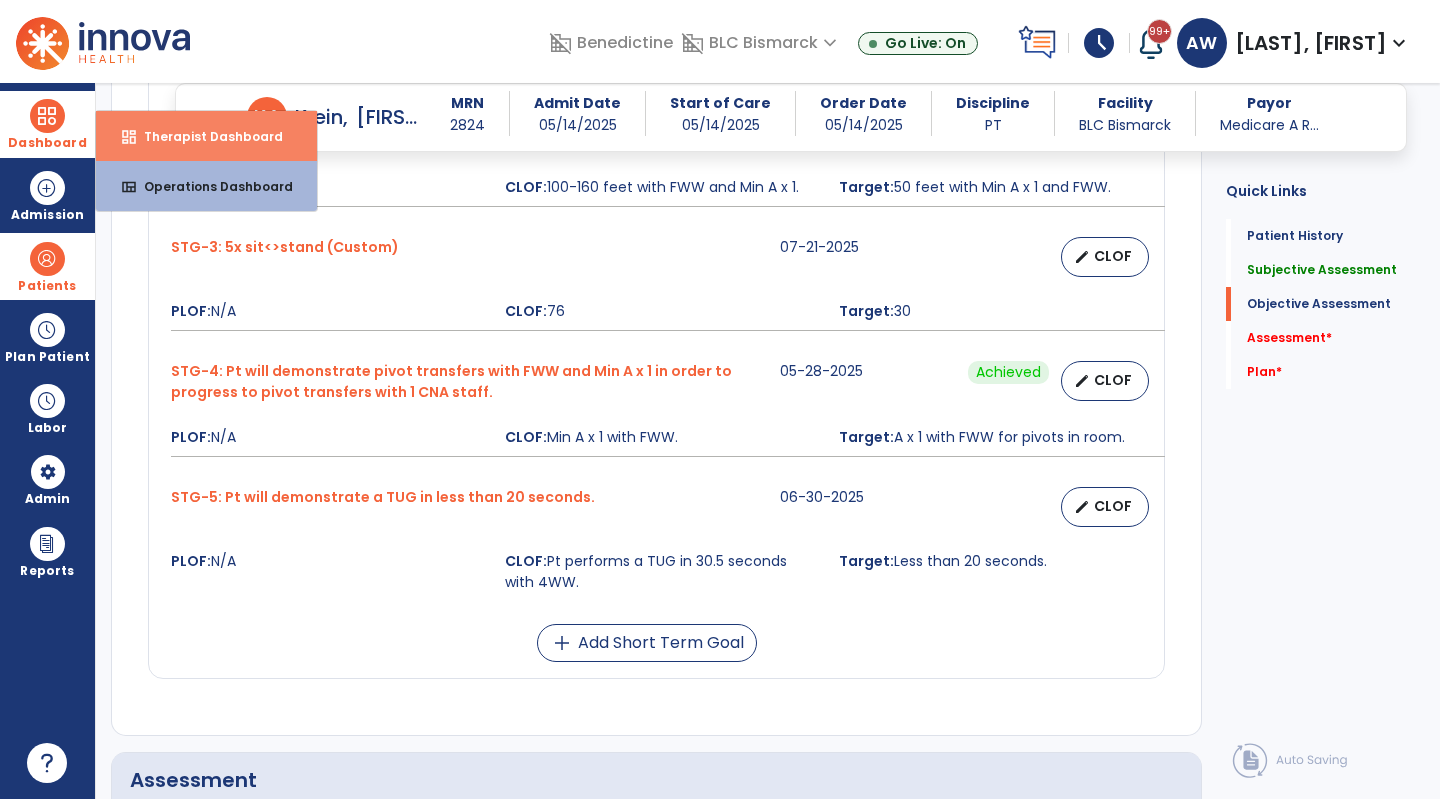 click on "Therapist Dashboard" at bounding box center (205, 136) 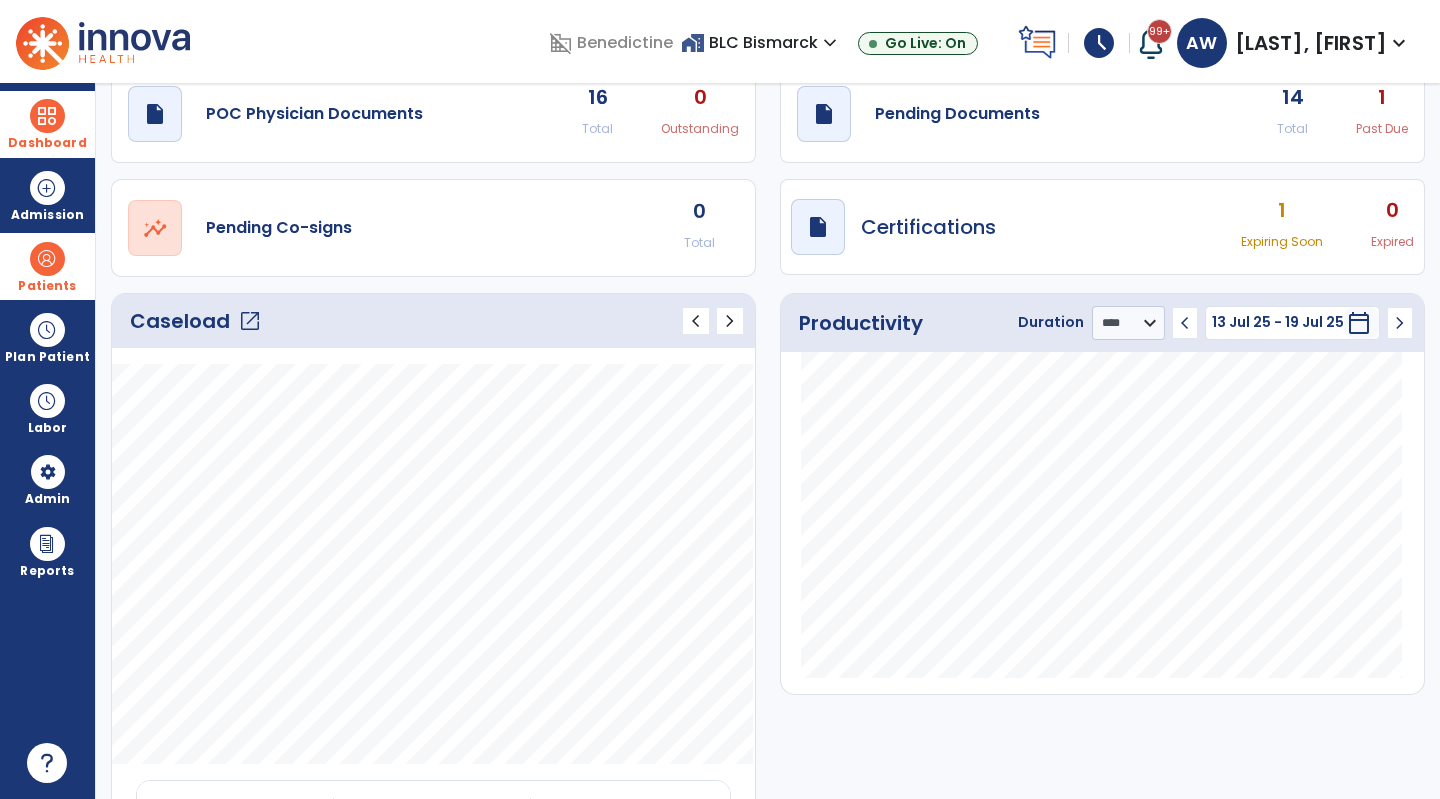 scroll, scrollTop: 0, scrollLeft: 0, axis: both 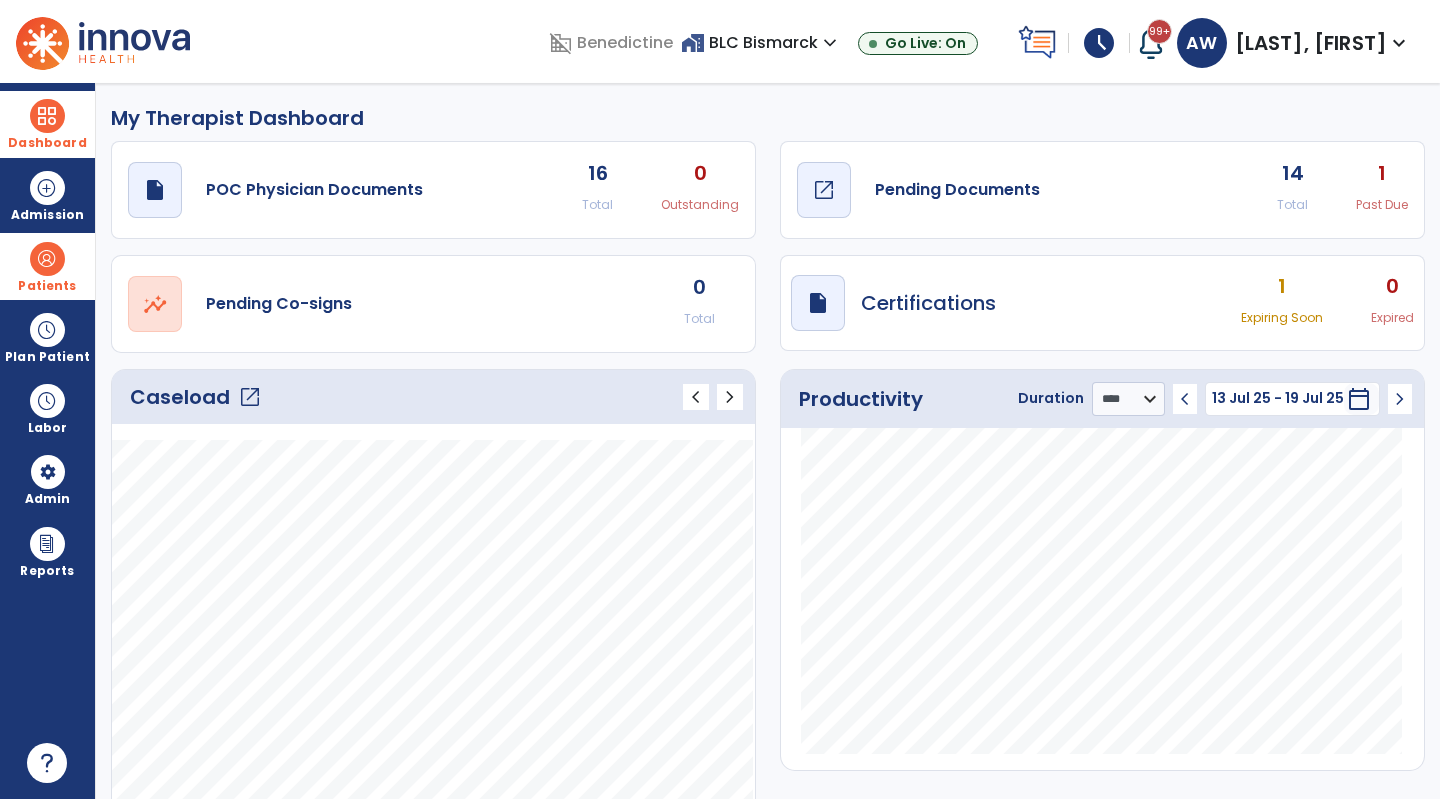 click on "draft   open_in_new  Pending Documents" 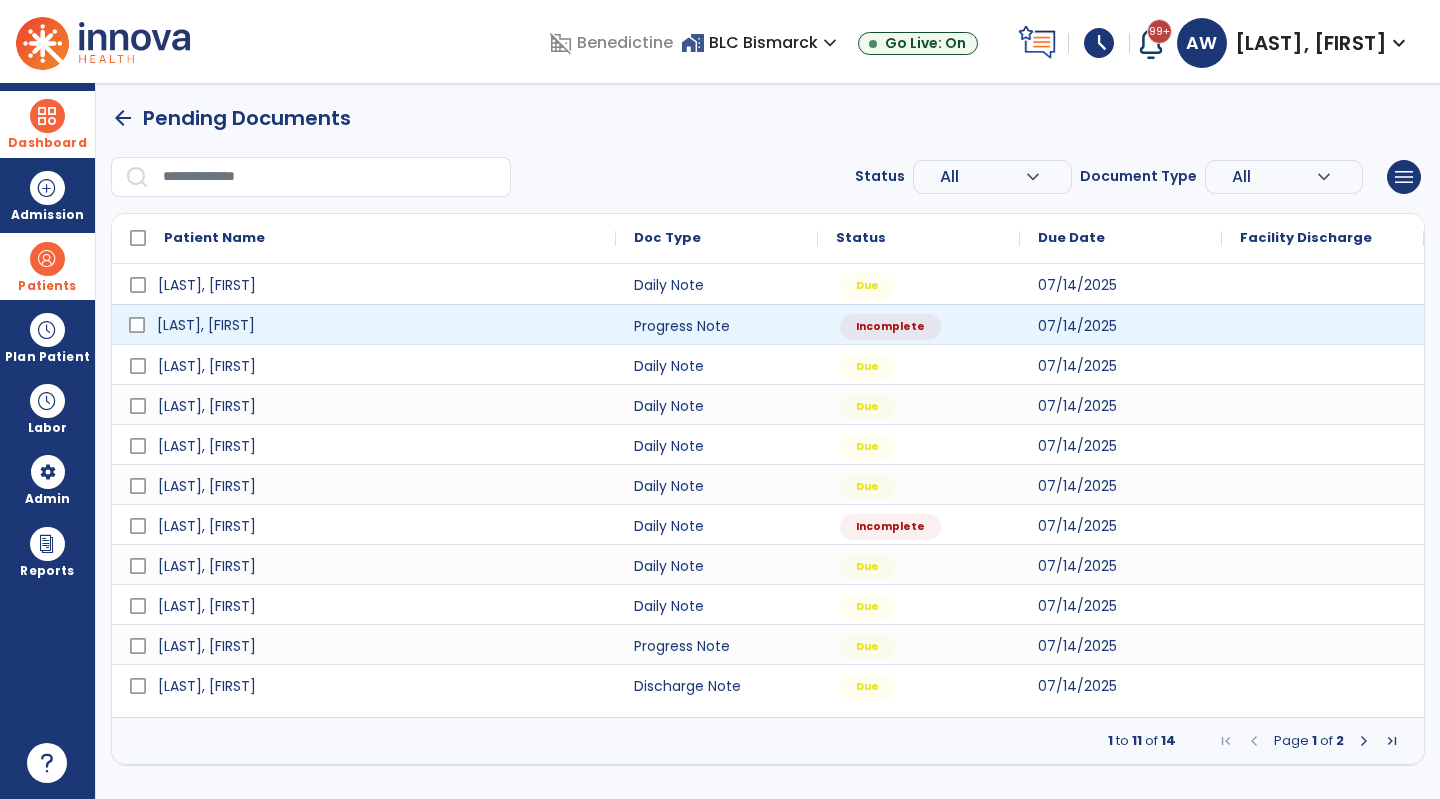 click on "[LAST], [FIRST]" at bounding box center [378, 325] 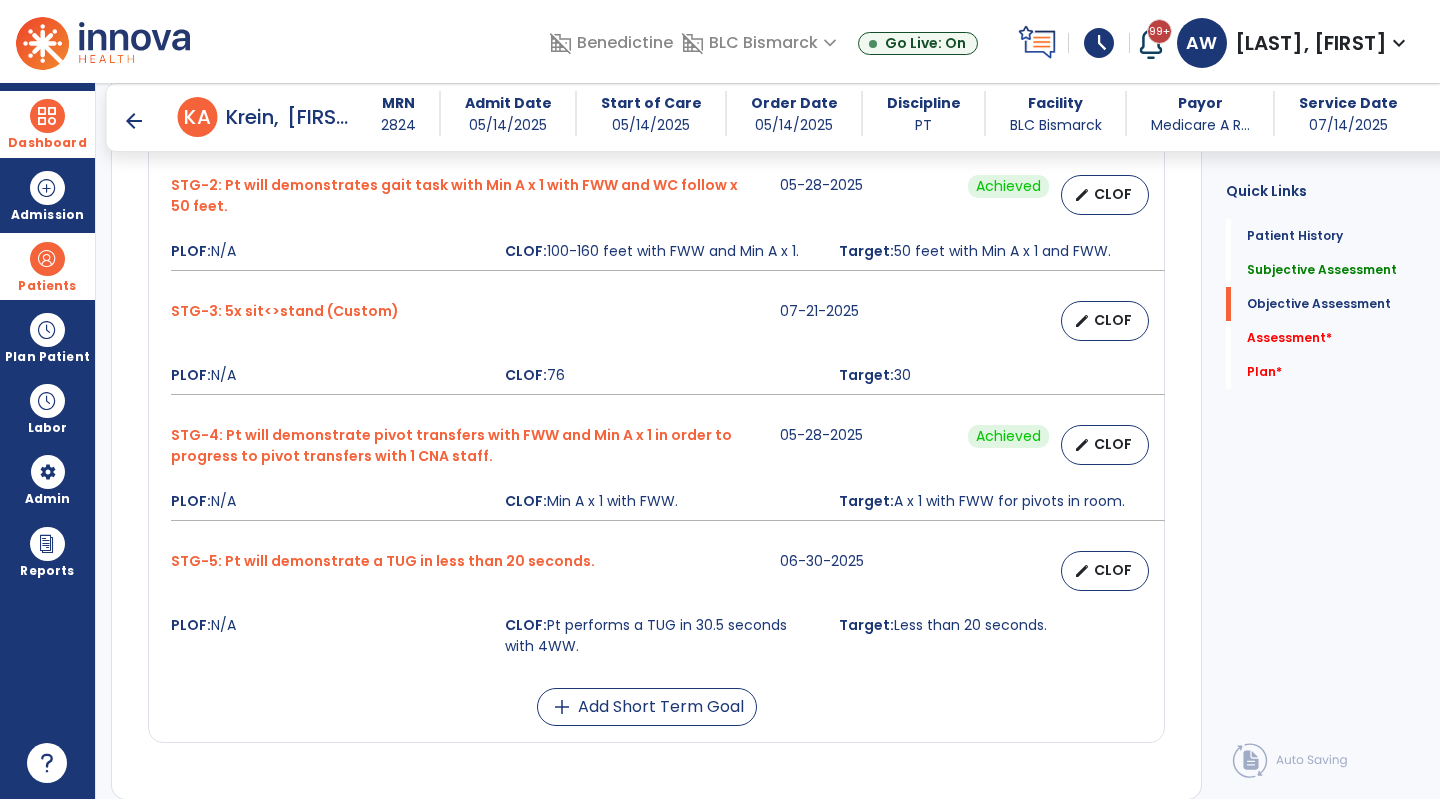 scroll, scrollTop: 1228, scrollLeft: 0, axis: vertical 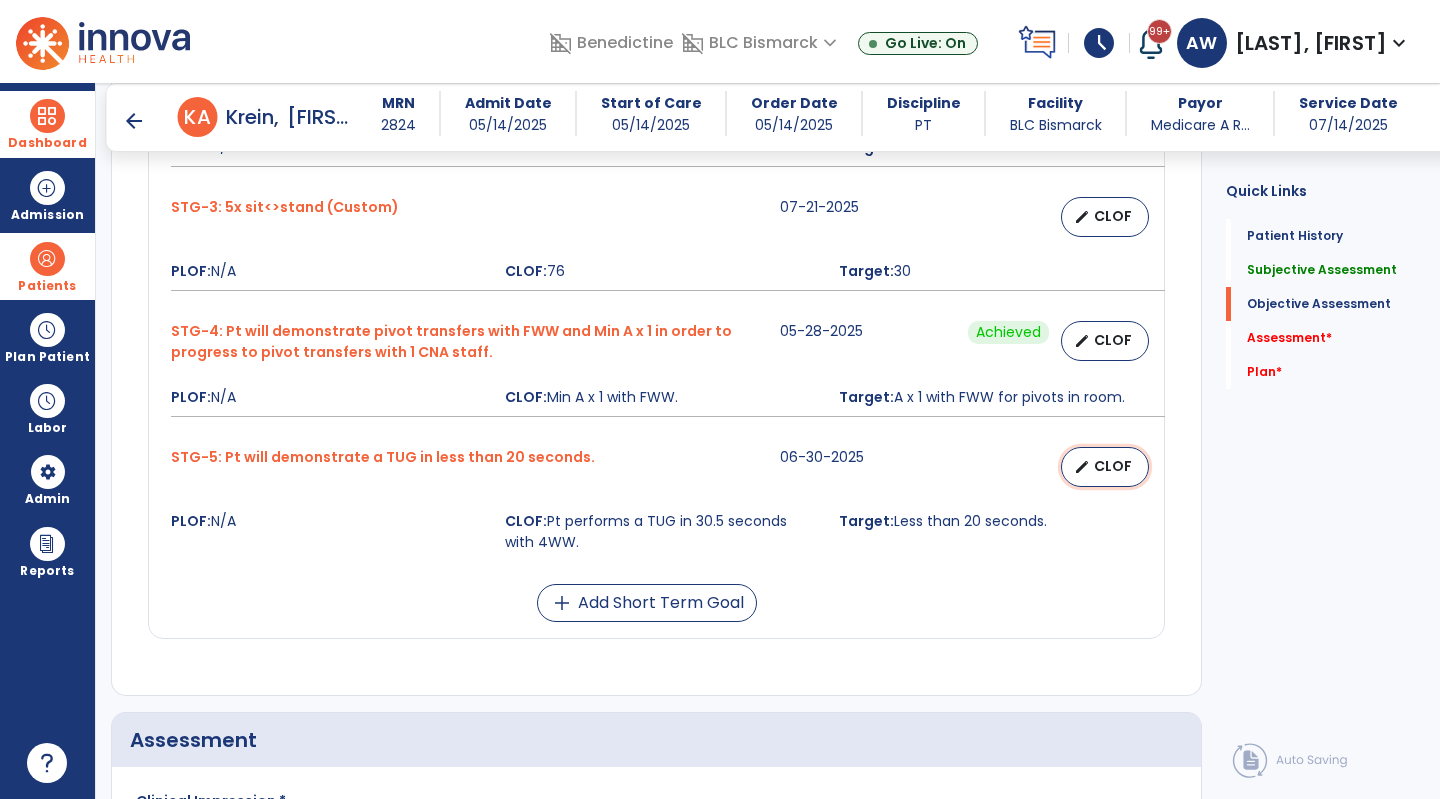click on "edit" at bounding box center [1082, 467] 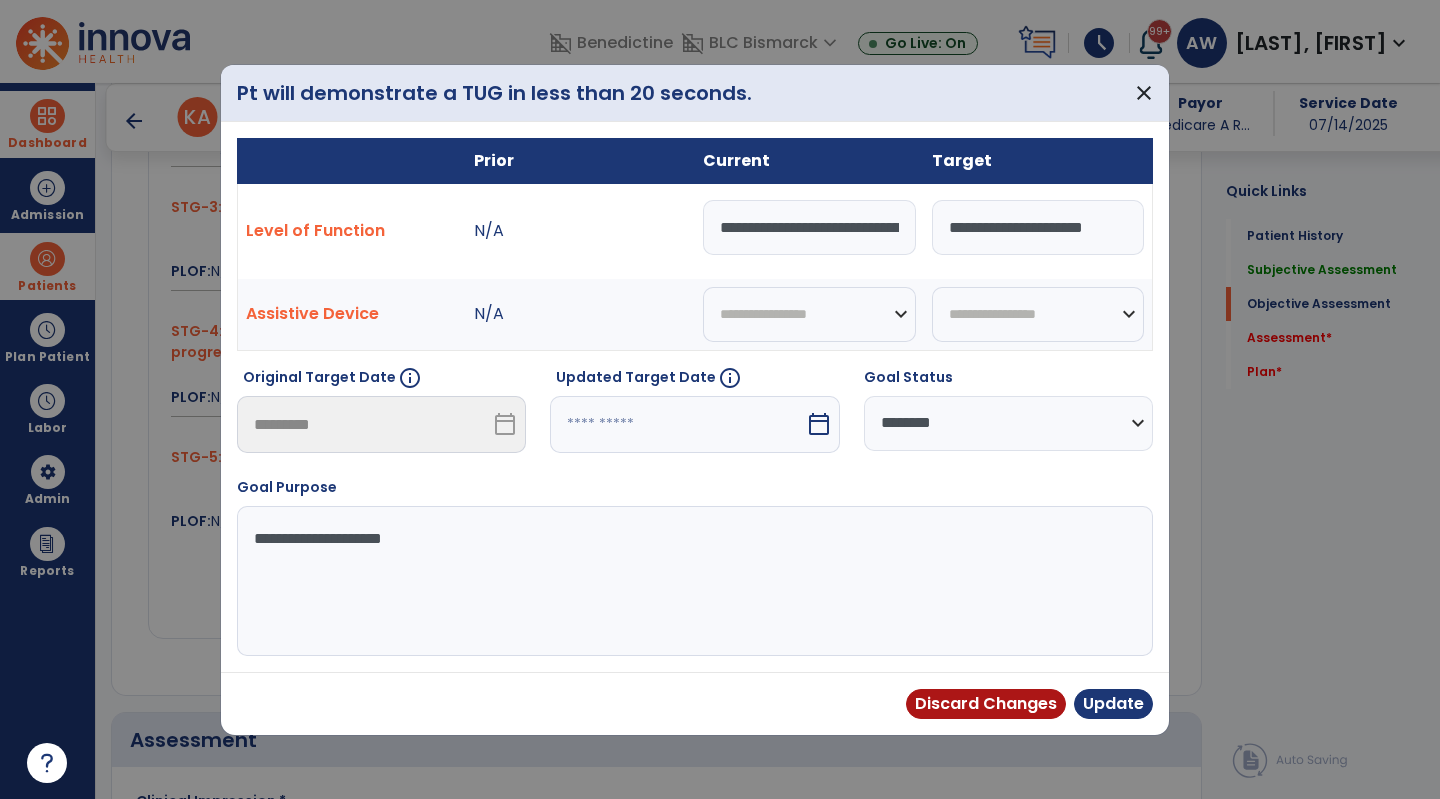 click on "**********" at bounding box center (809, 227) 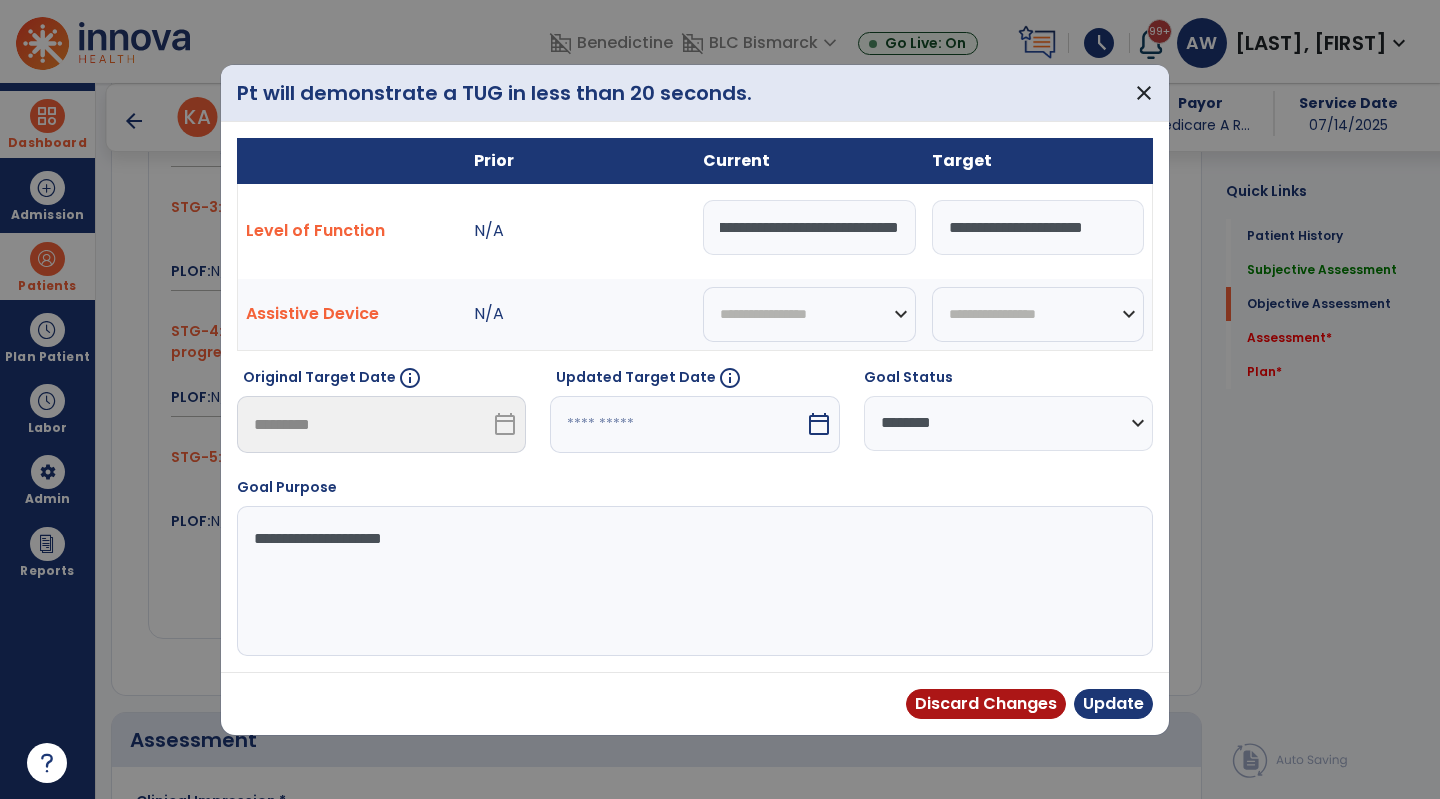 scroll, scrollTop: 0, scrollLeft: 78, axis: horizontal 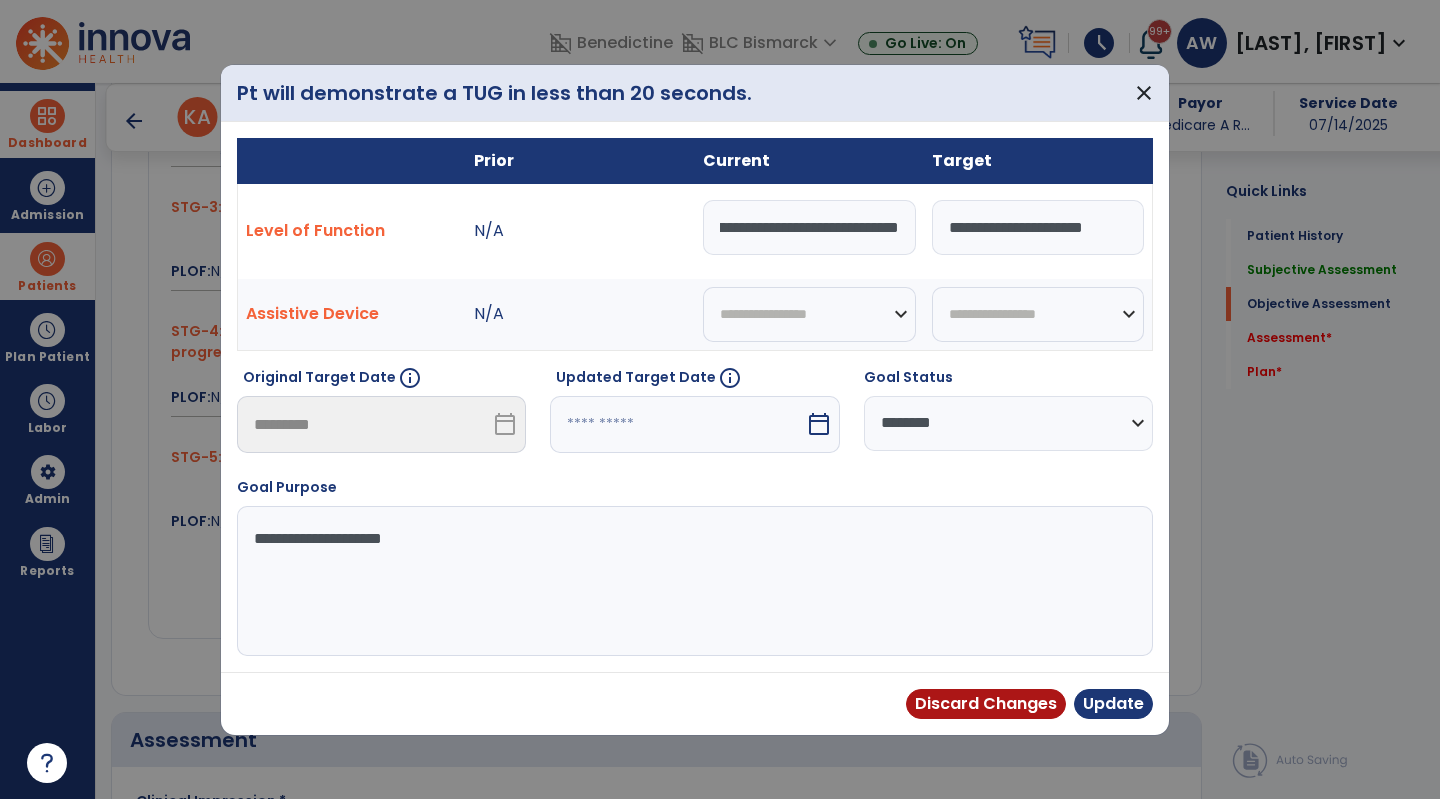 type on "**********" 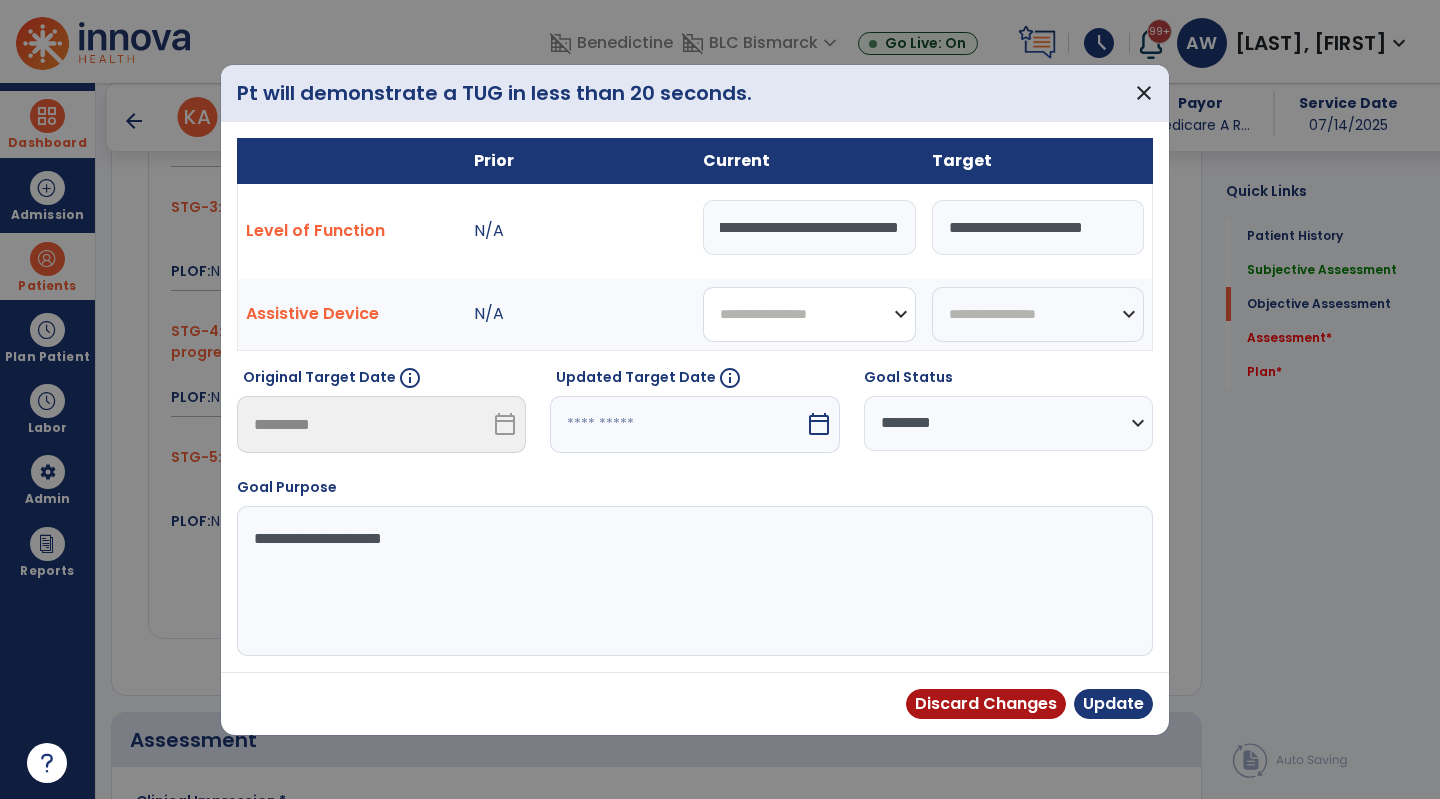 click on "**********" at bounding box center [809, 314] 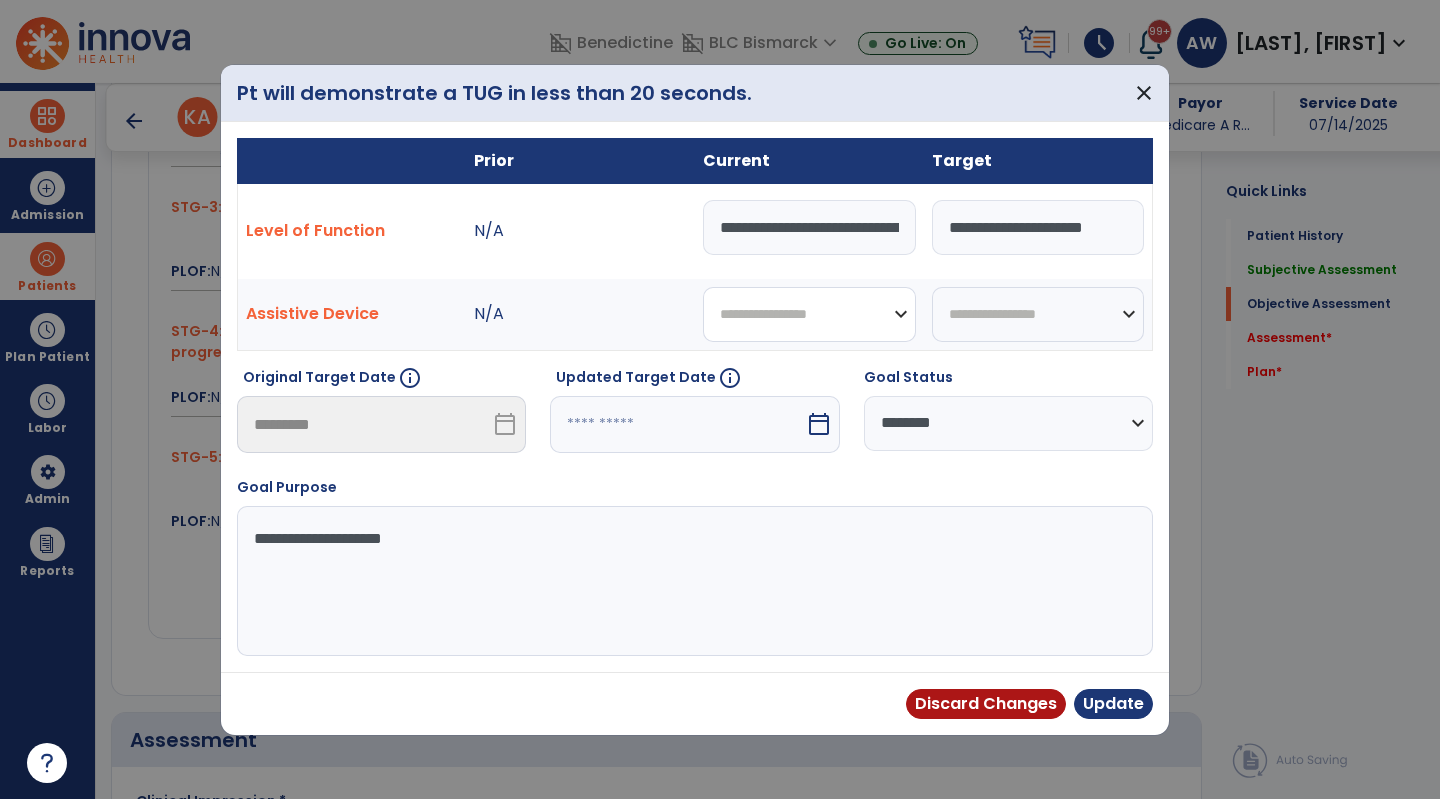 select on "**********" 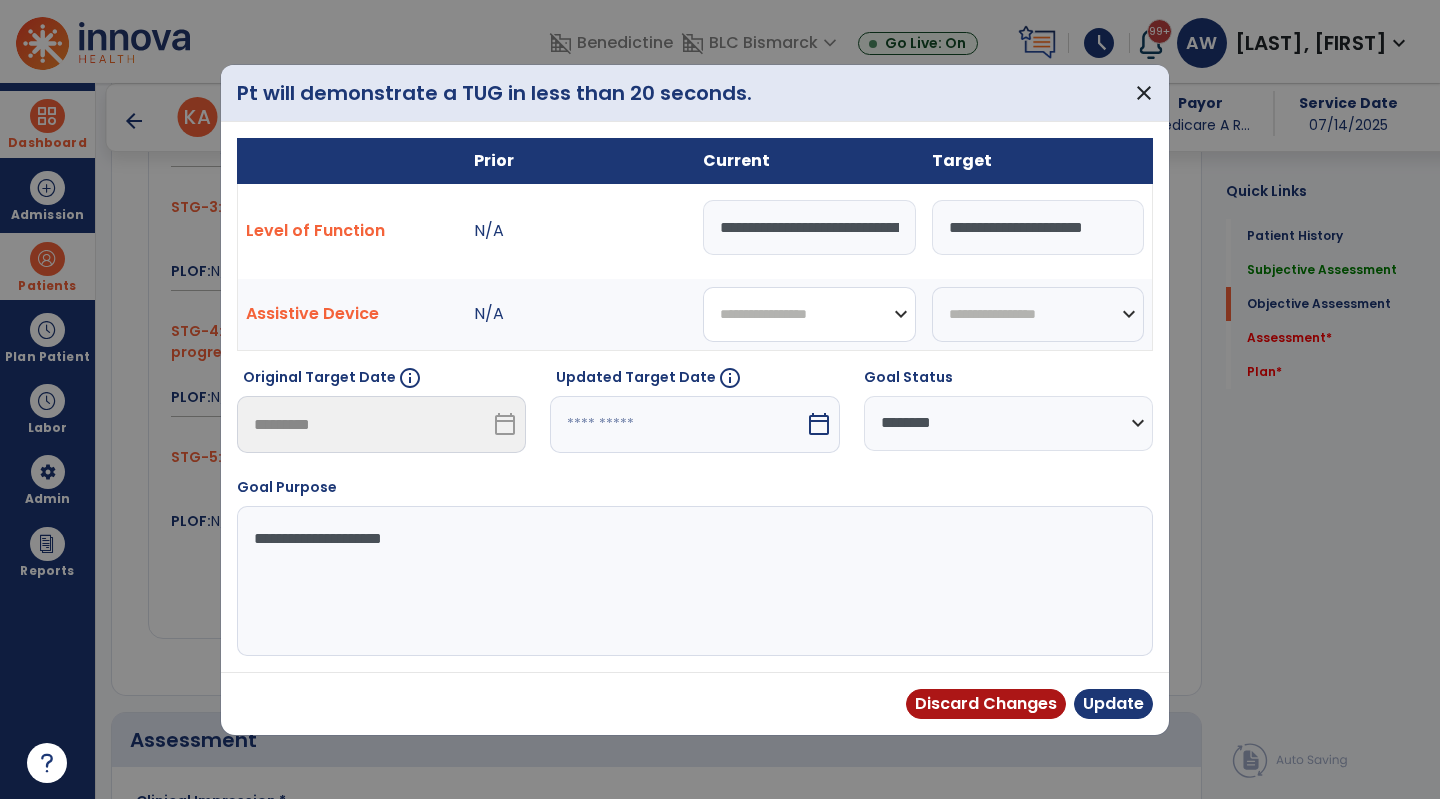 click on "**********" at bounding box center (809, 314) 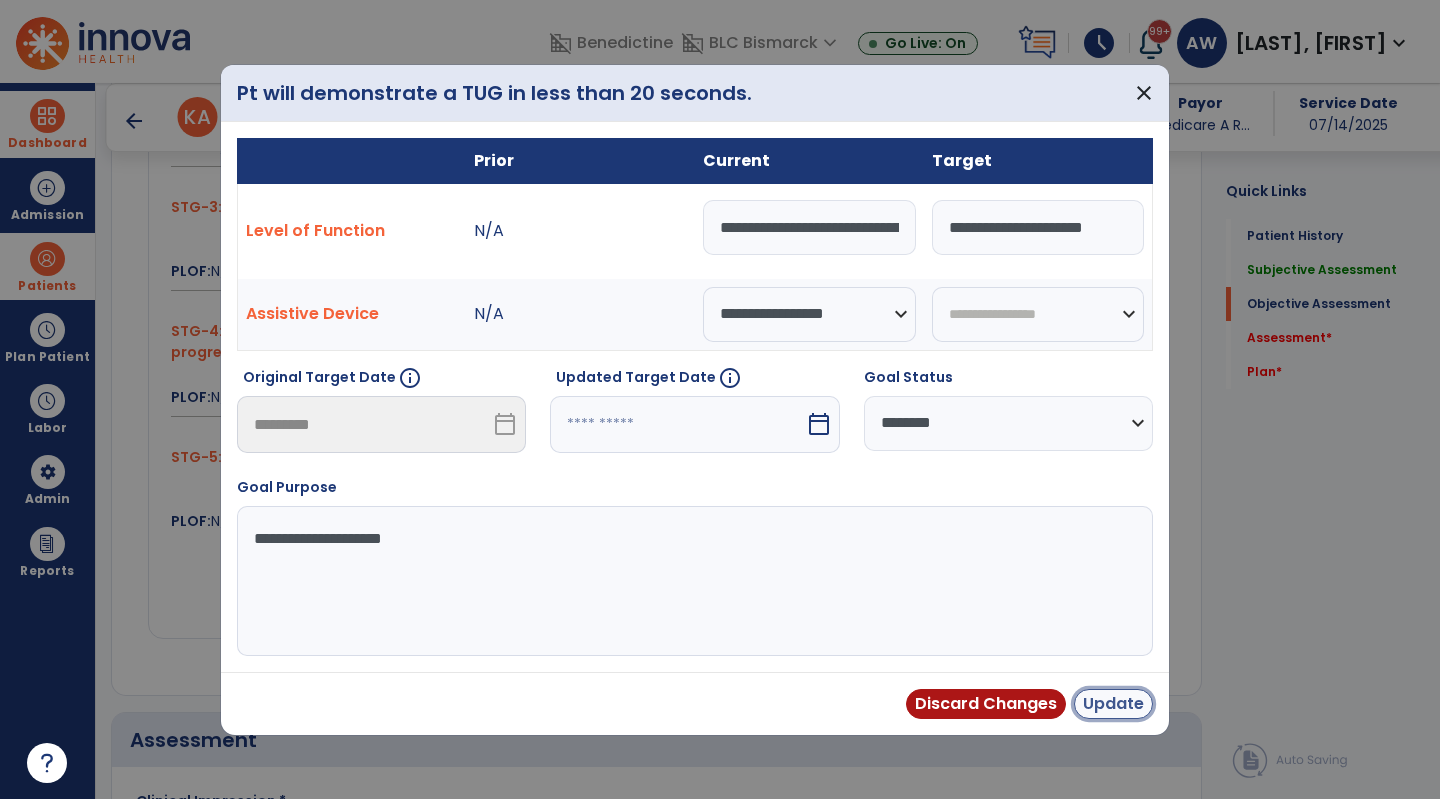 click on "Update" at bounding box center [1113, 704] 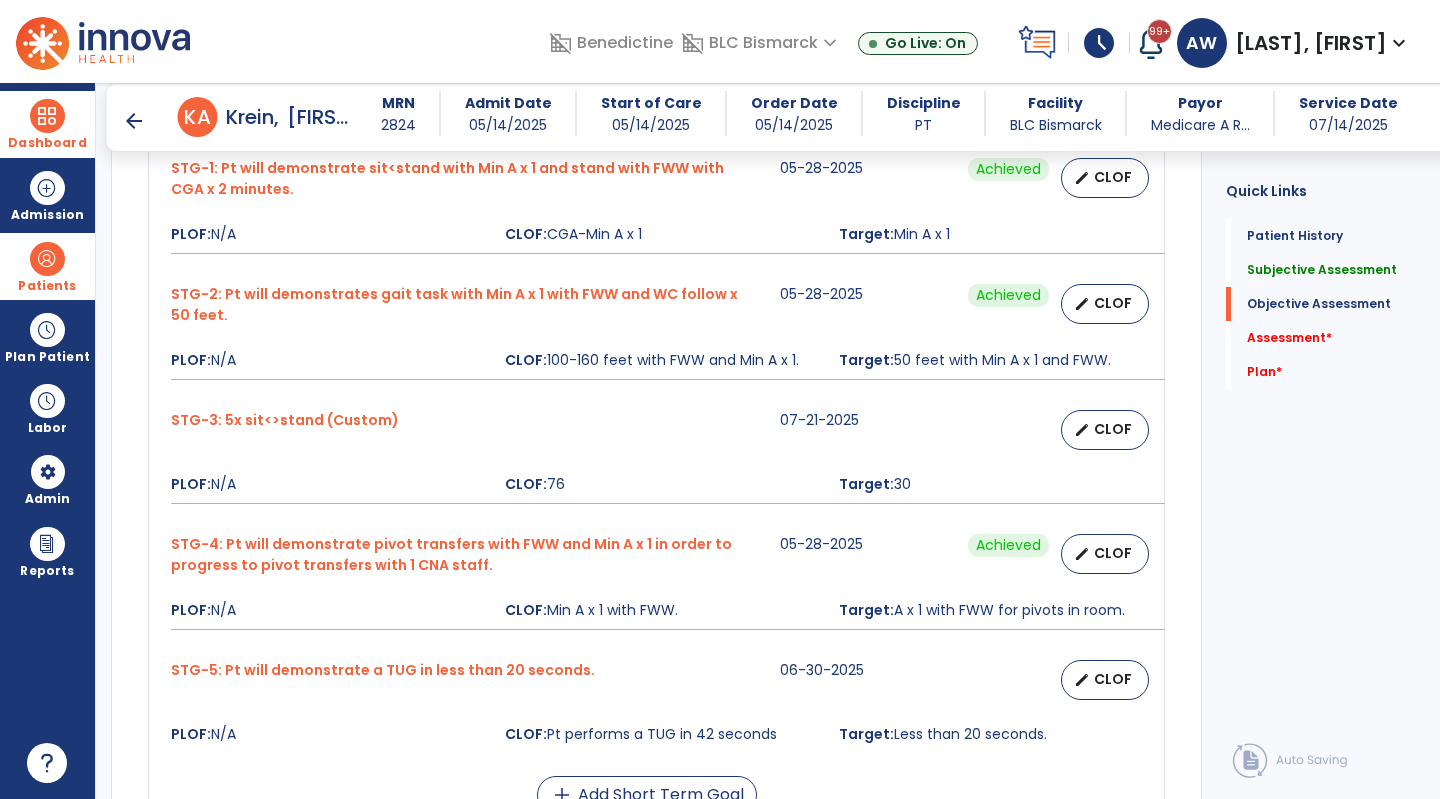 scroll, scrollTop: 701, scrollLeft: 0, axis: vertical 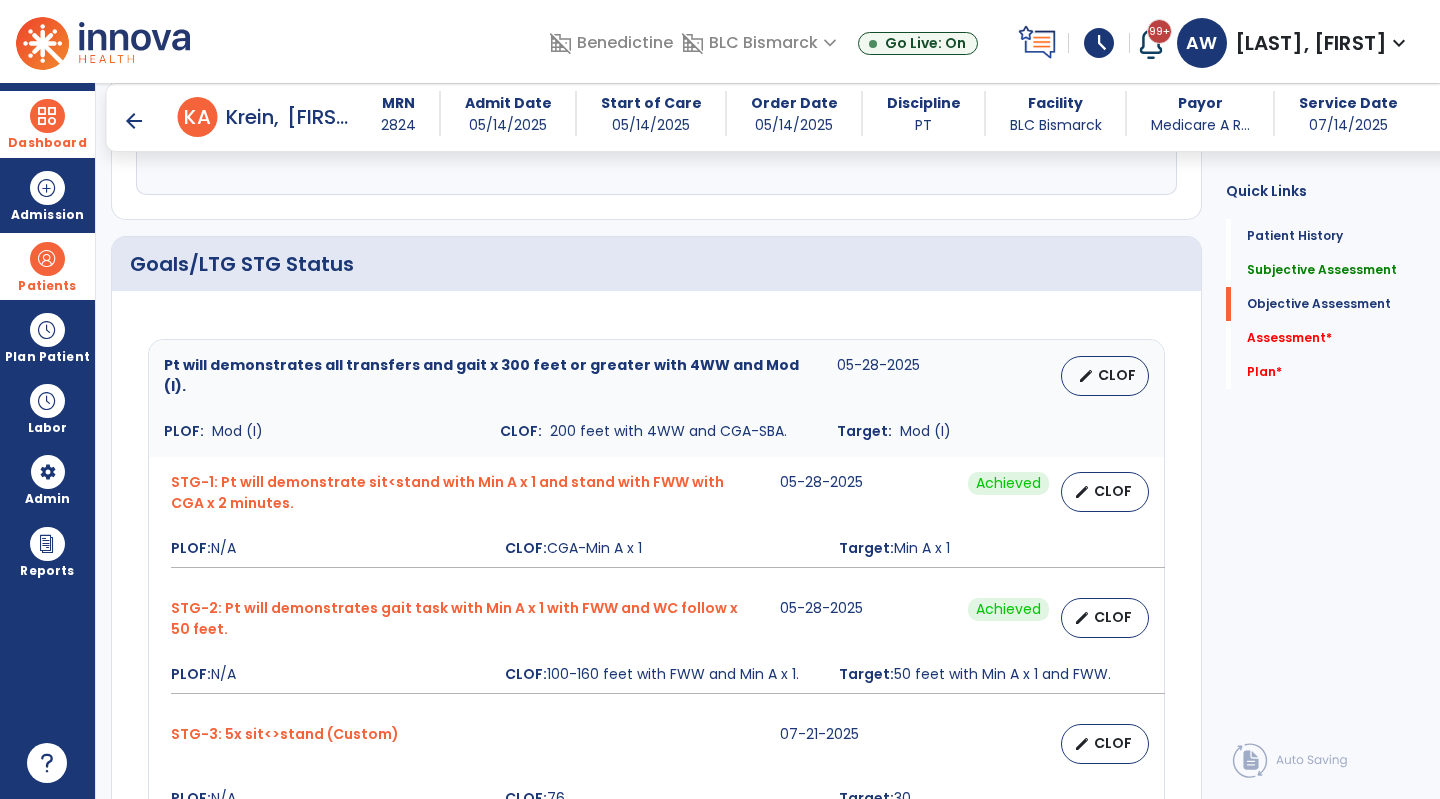 click on "Dashboard" at bounding box center [47, 124] 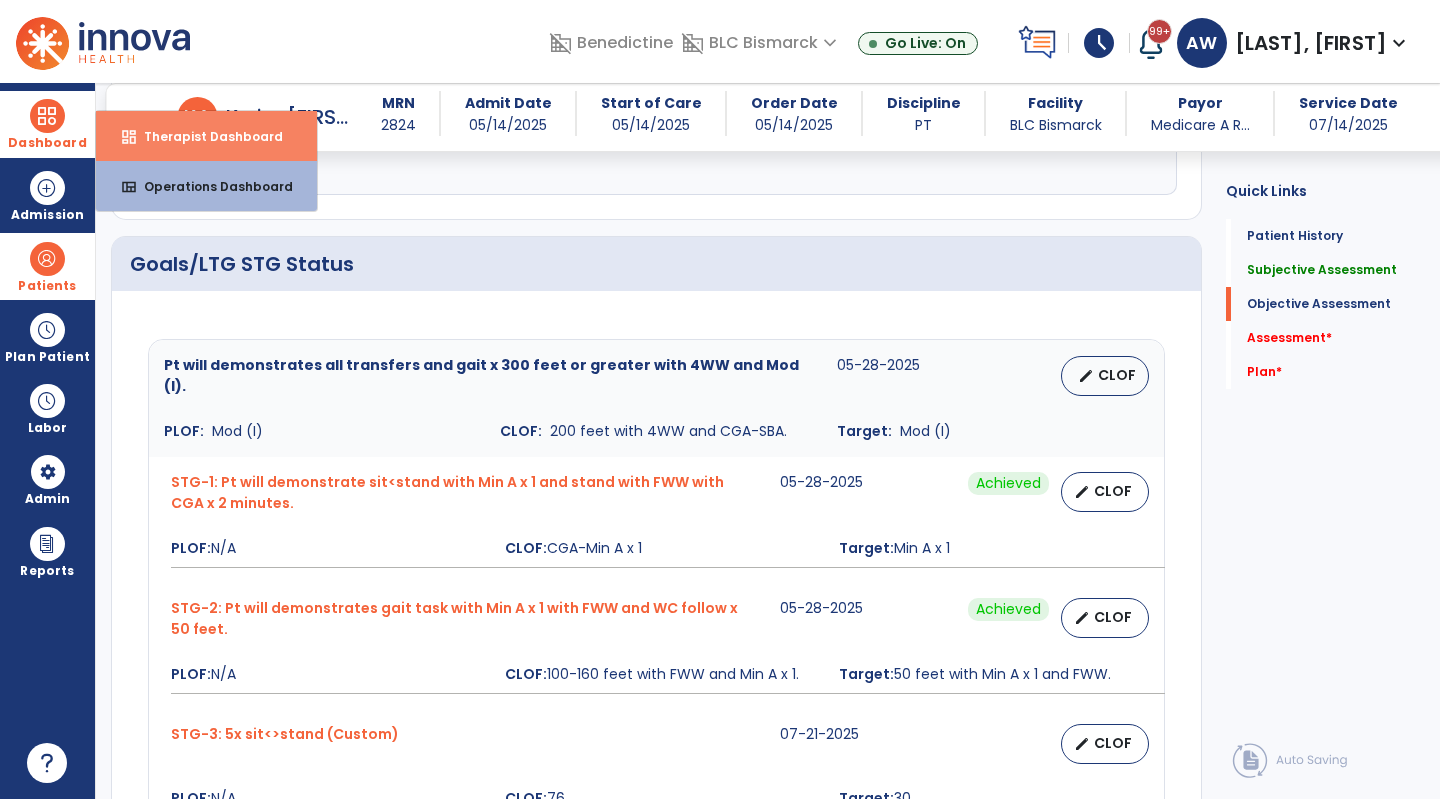 click on "Therapist Dashboard" at bounding box center (205, 136) 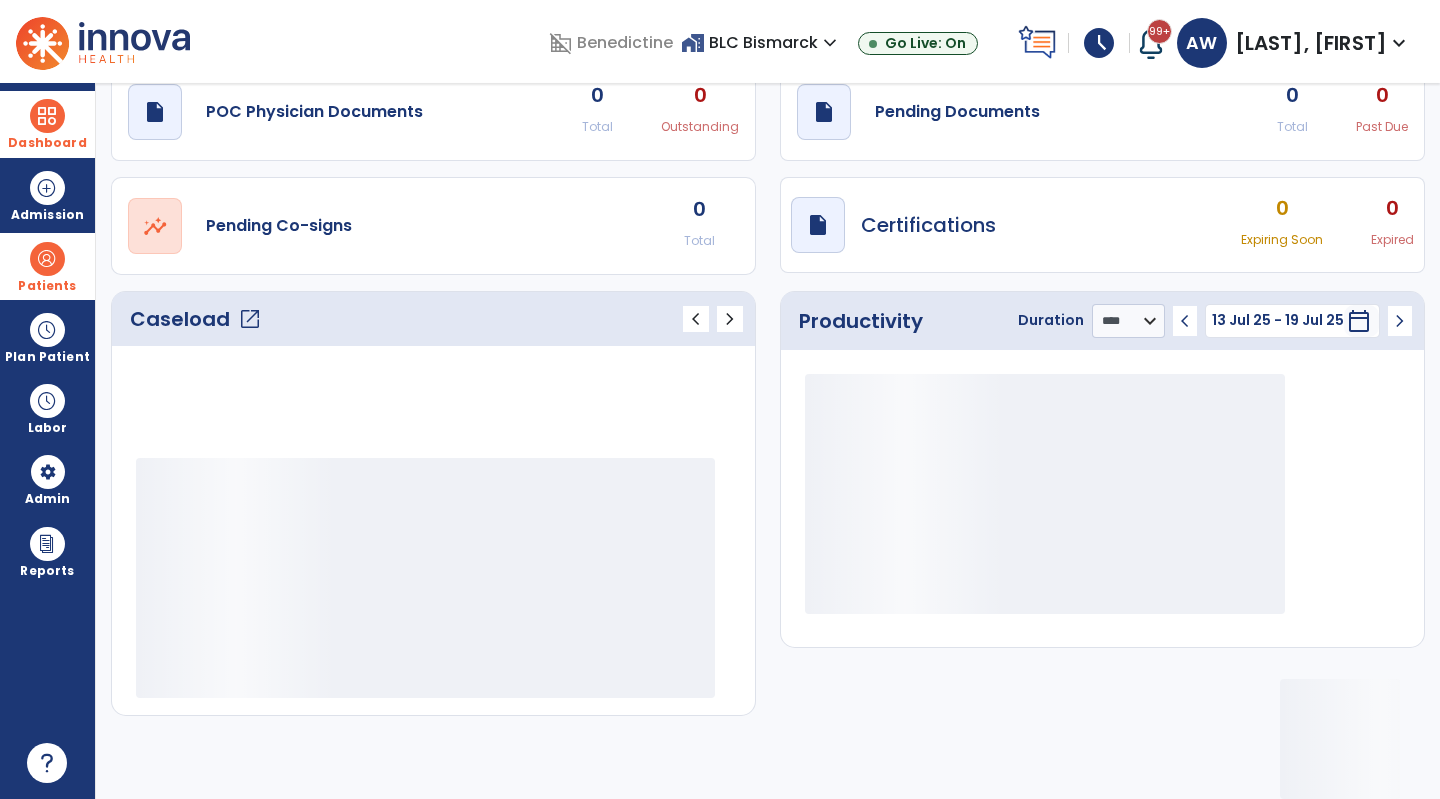 scroll, scrollTop: 76, scrollLeft: 0, axis: vertical 